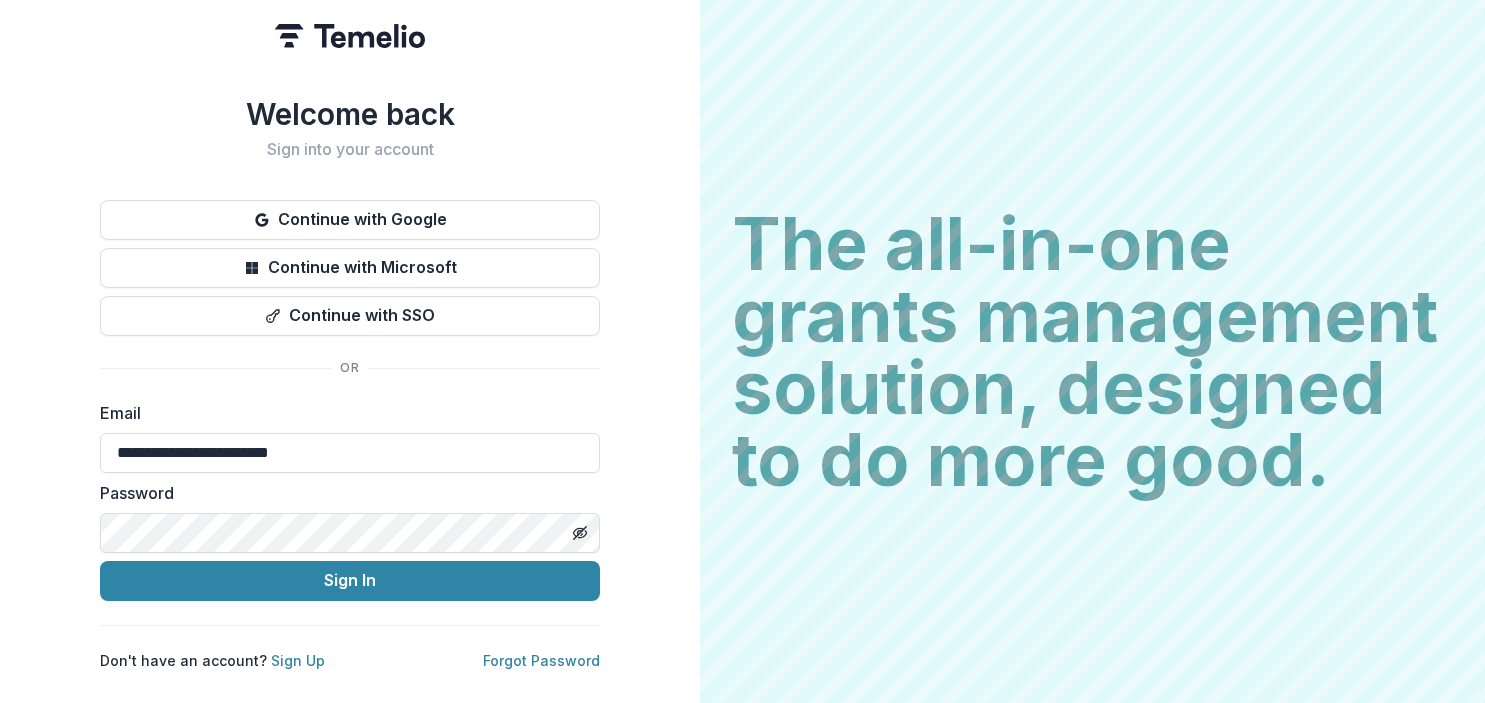 scroll, scrollTop: 0, scrollLeft: 0, axis: both 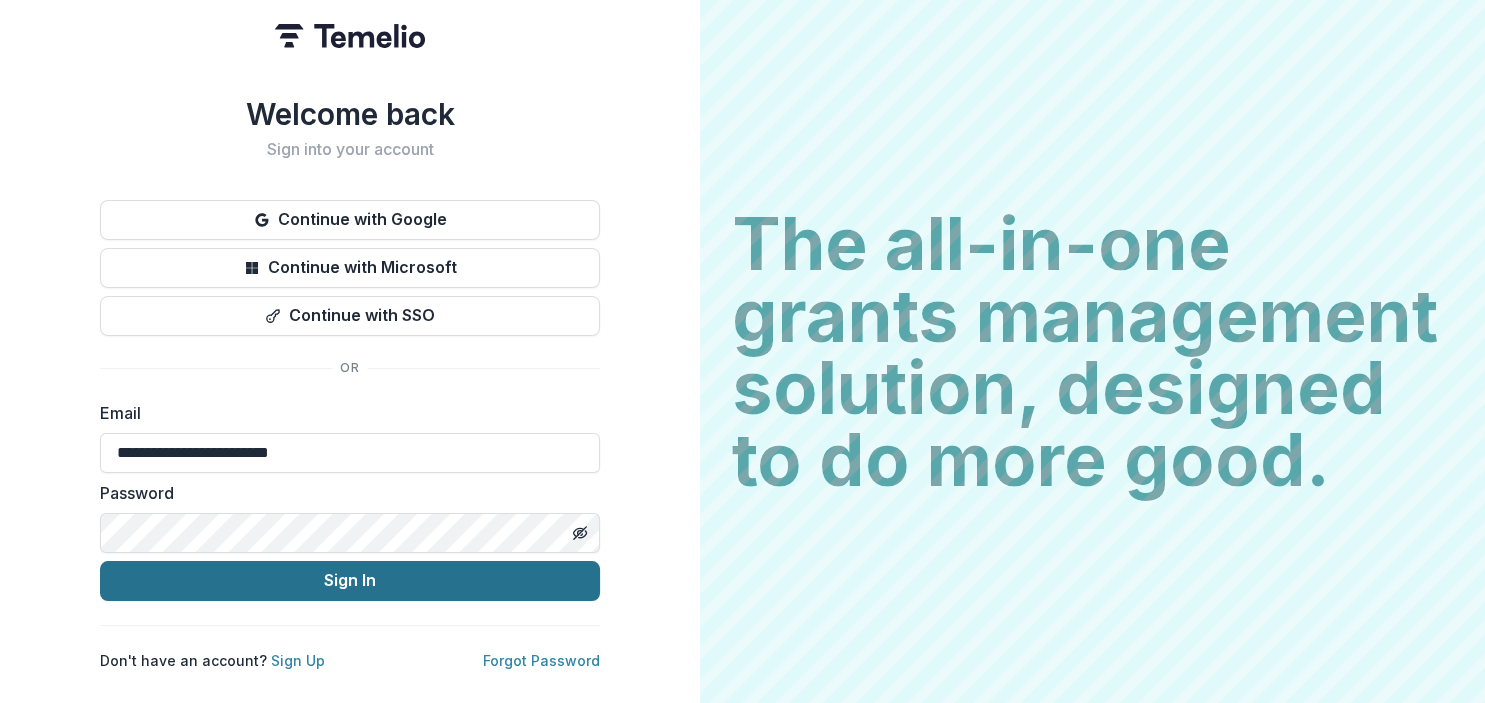 click on "Sign In" at bounding box center [350, 581] 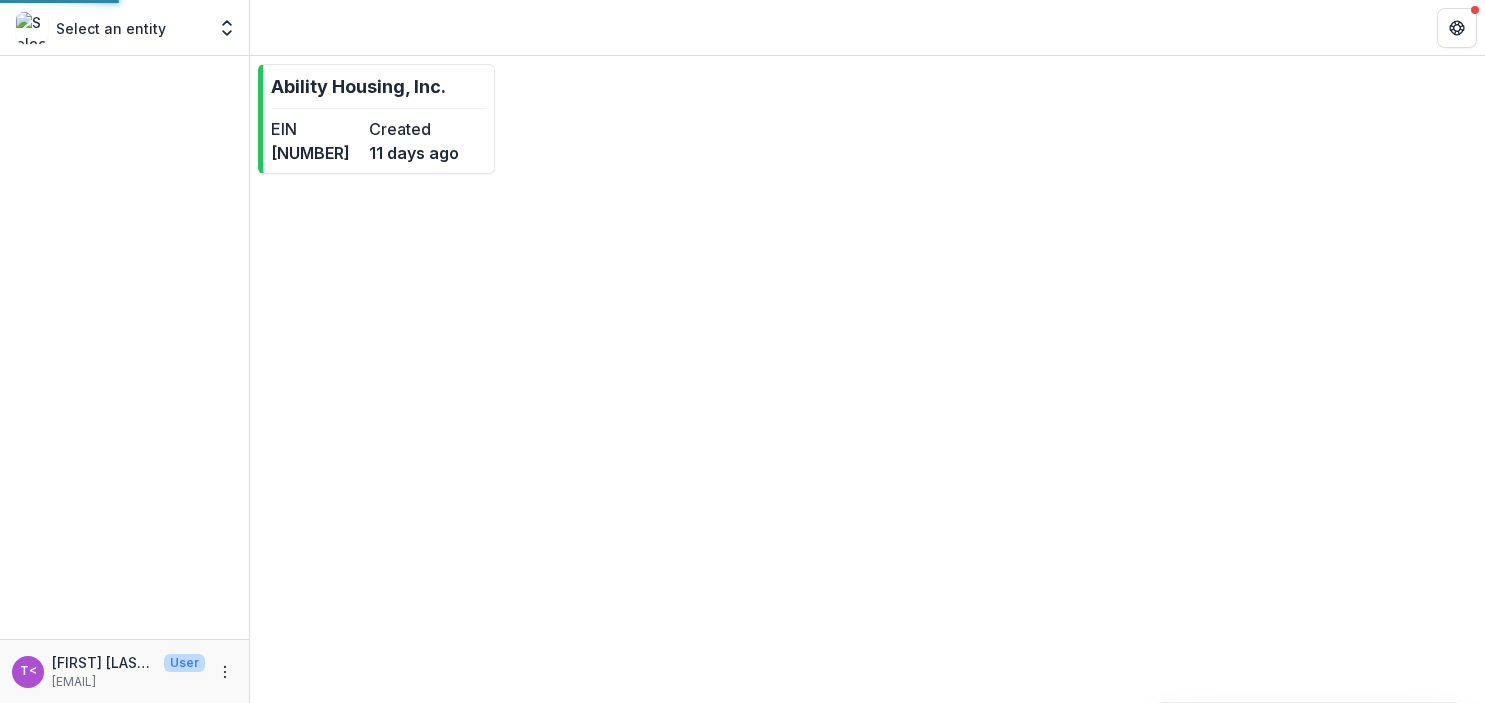 scroll, scrollTop: 0, scrollLeft: 0, axis: both 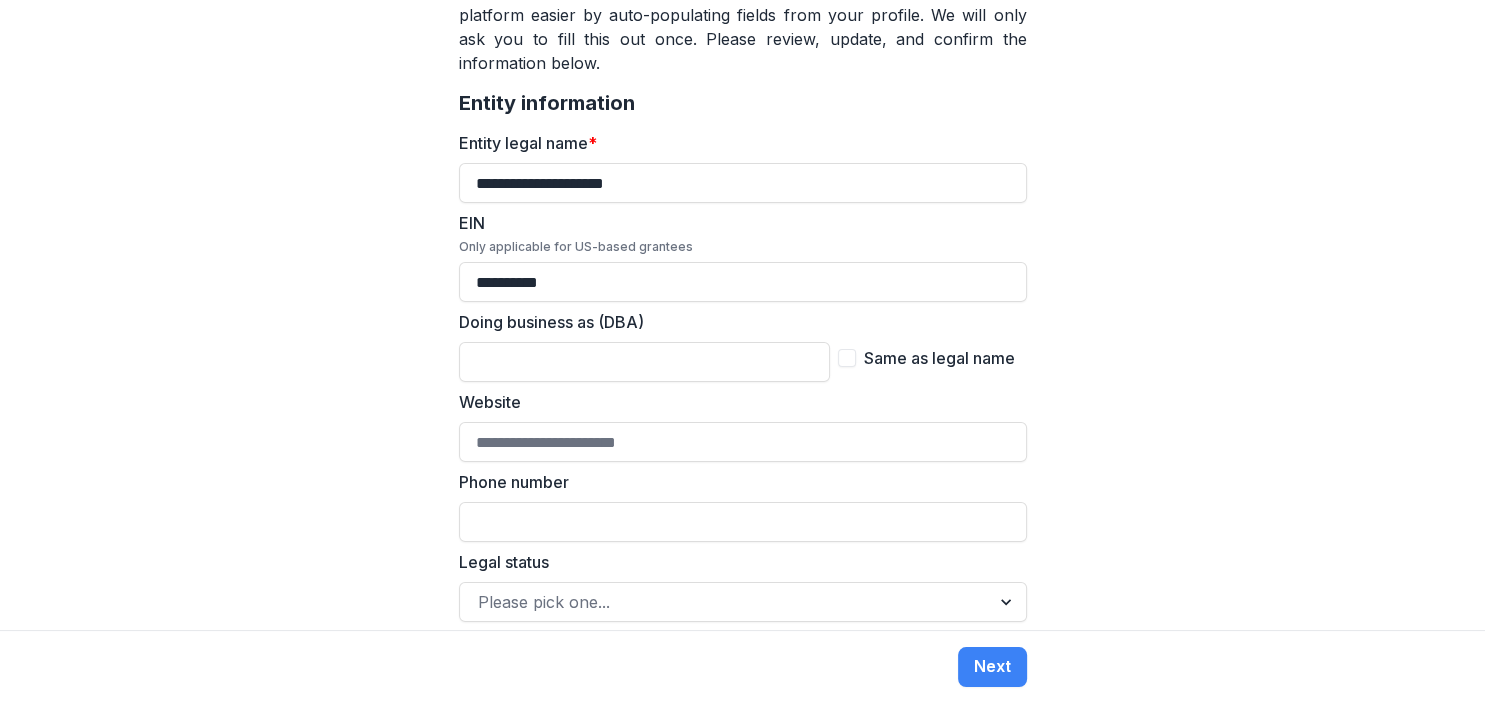 click at bounding box center [847, 358] 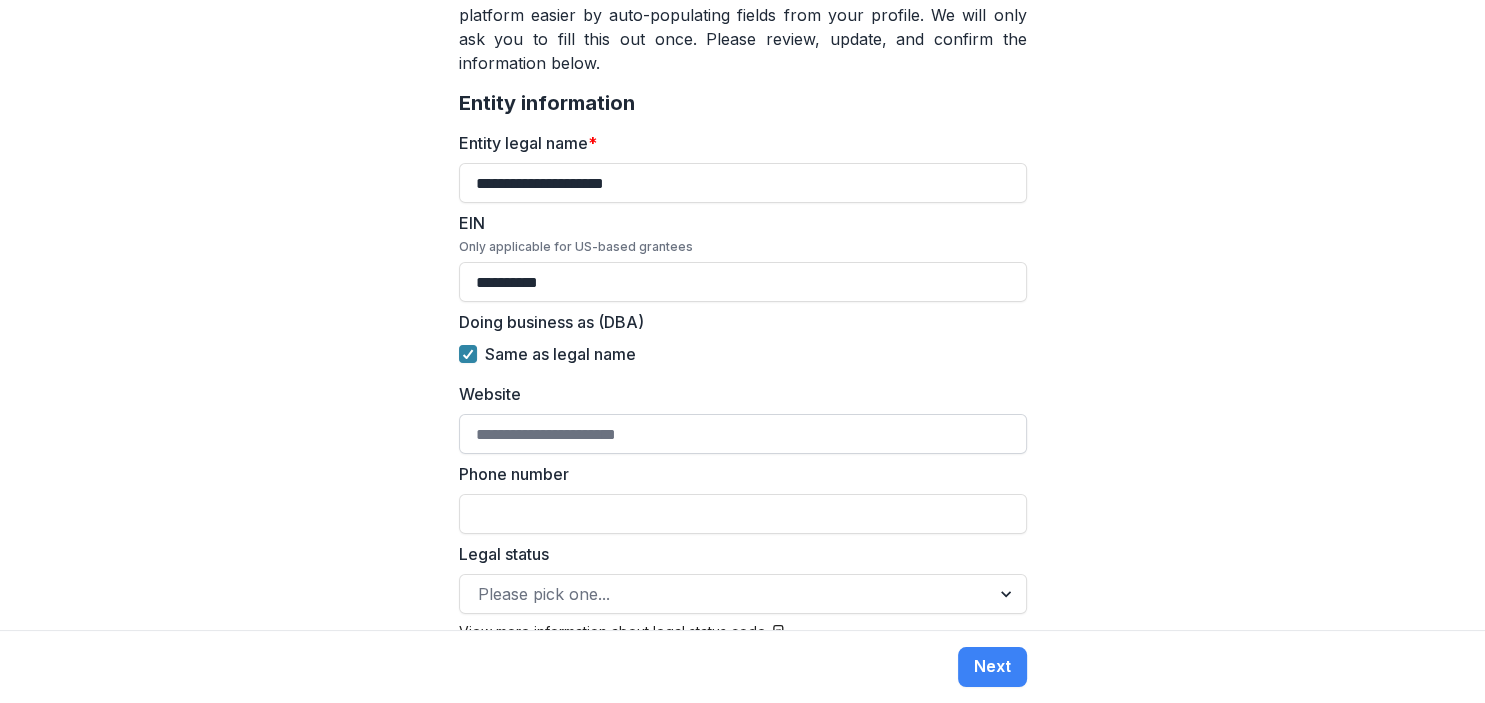 click on "Website" at bounding box center [743, 434] 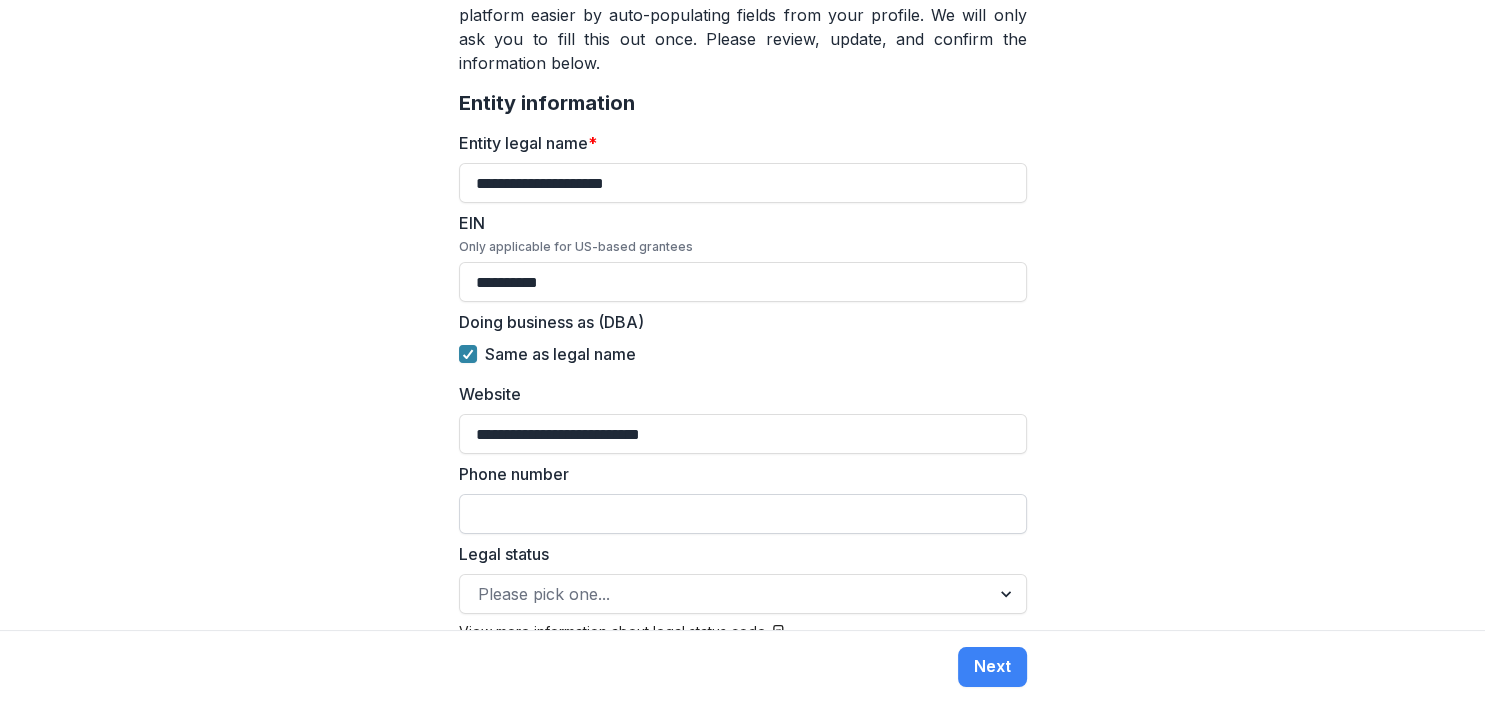 type on "**********" 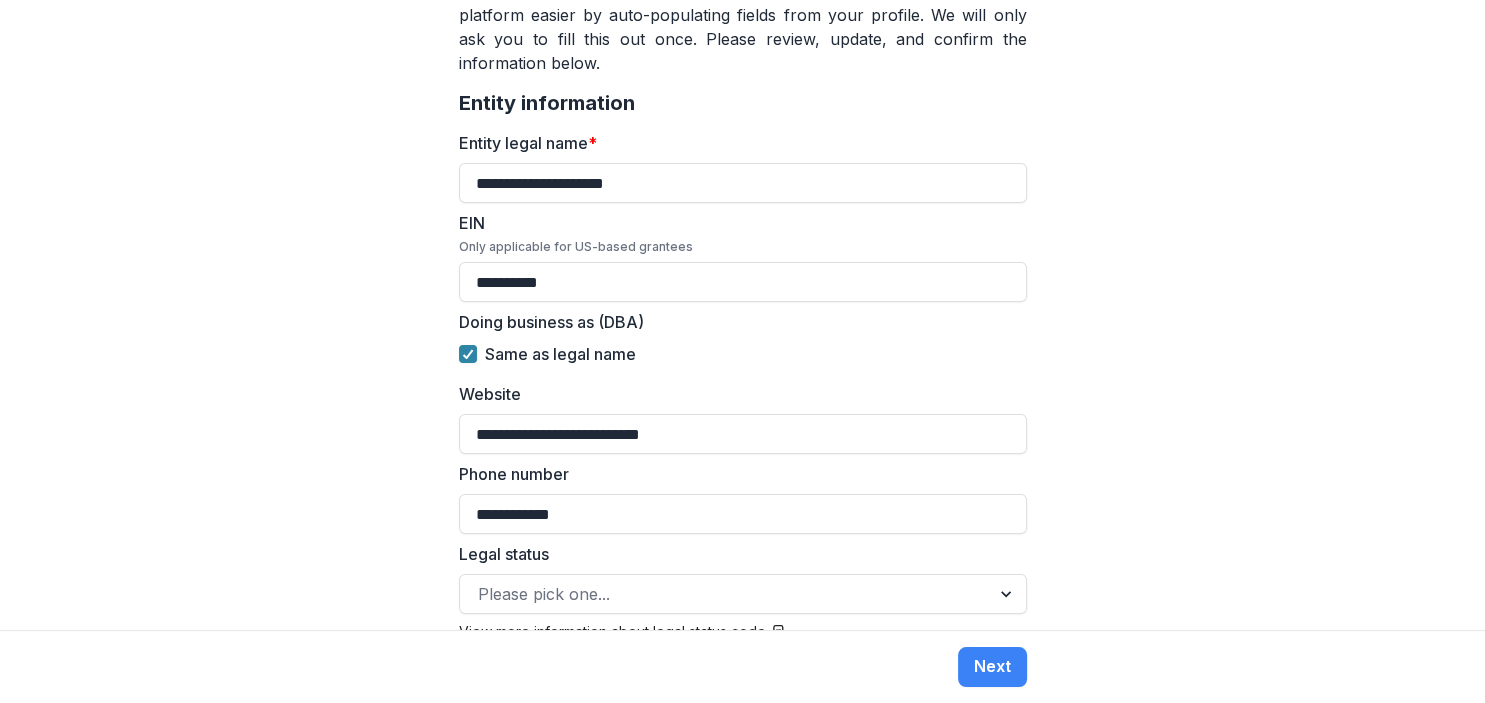 scroll, scrollTop: 461, scrollLeft: 0, axis: vertical 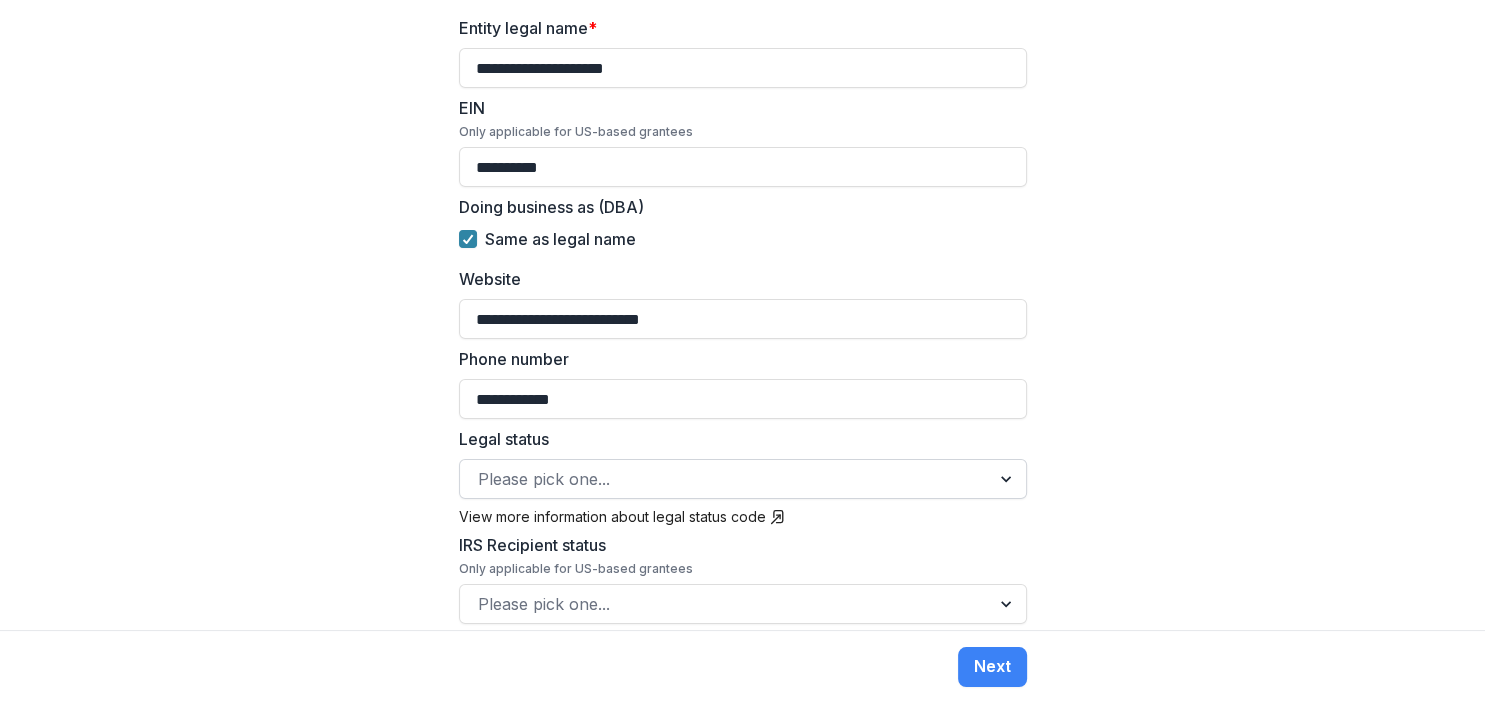 type on "**********" 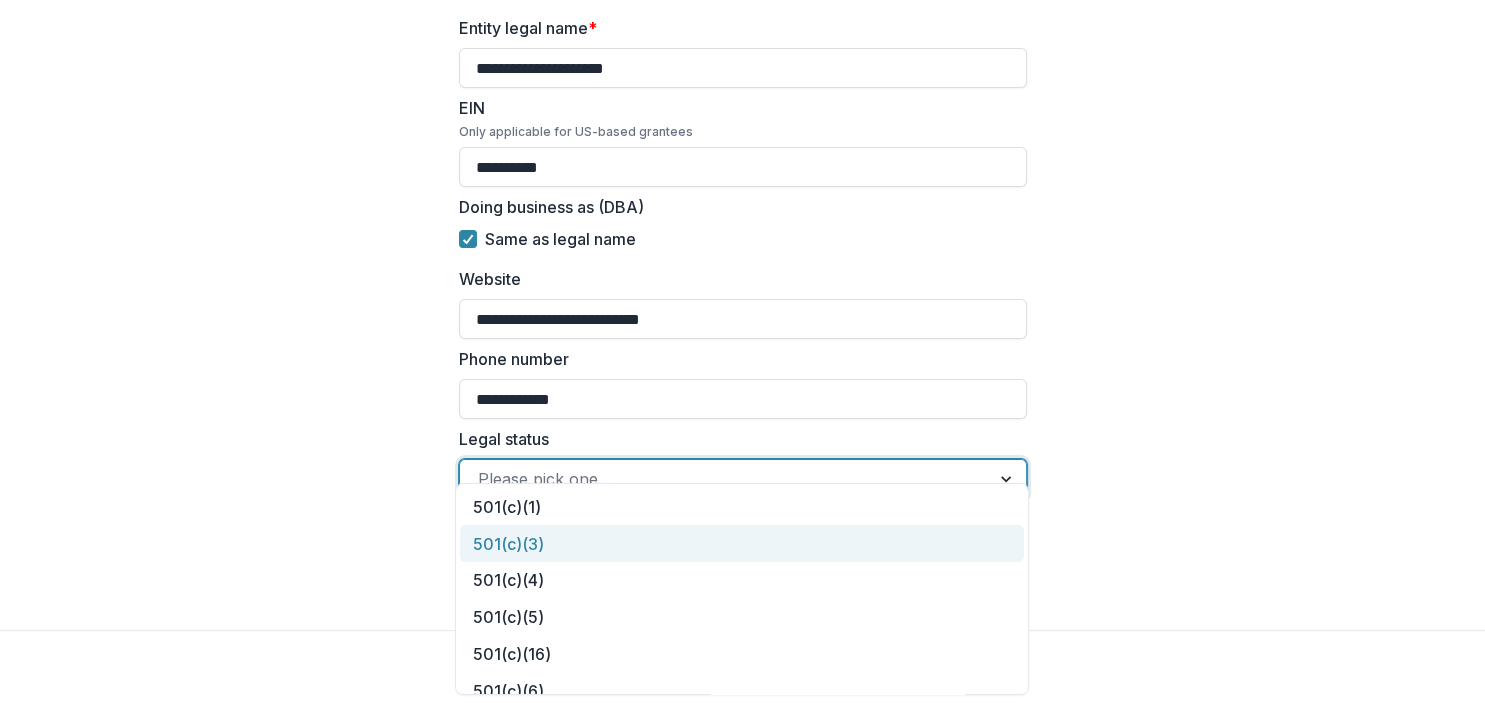click on "501(c)(3)" at bounding box center (742, 543) 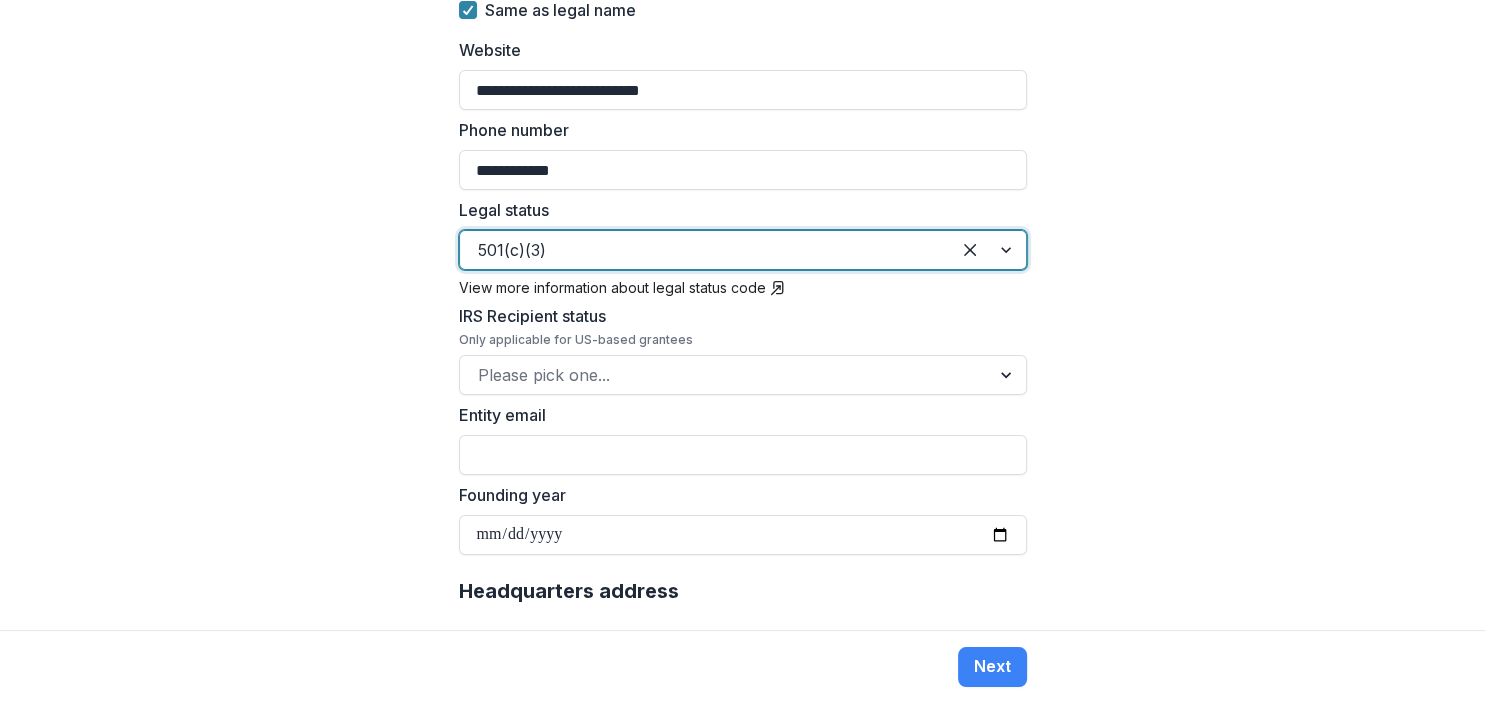 scroll, scrollTop: 691, scrollLeft: 0, axis: vertical 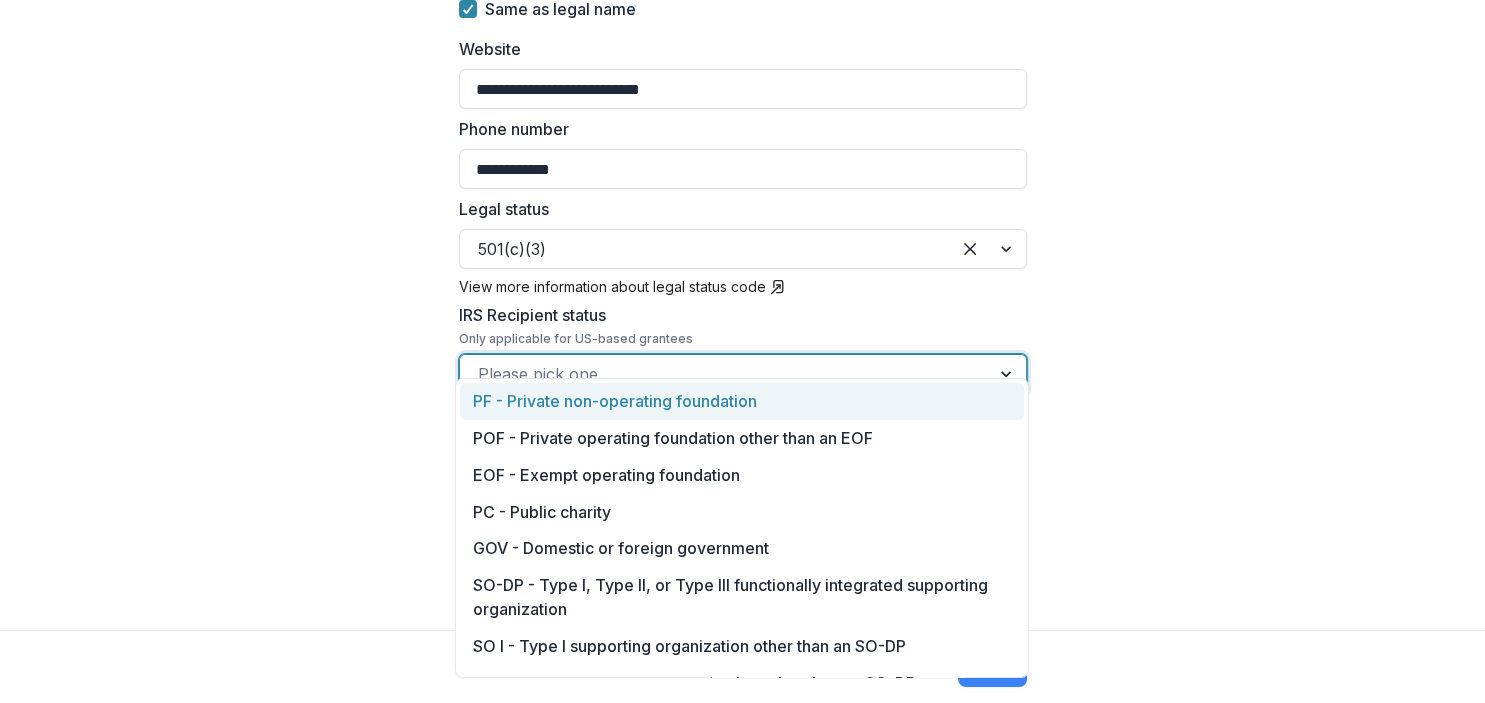 click at bounding box center [1008, 374] 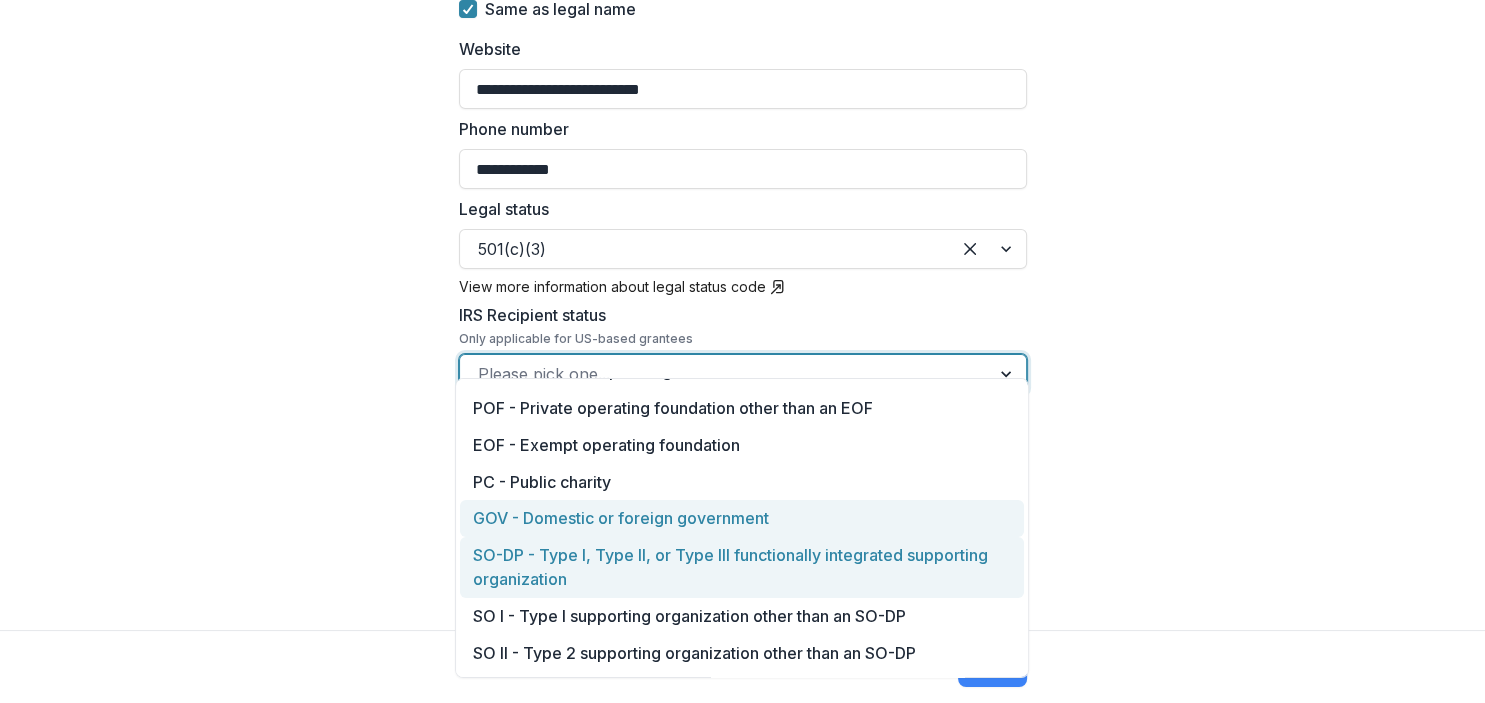 scroll, scrollTop: 0, scrollLeft: 0, axis: both 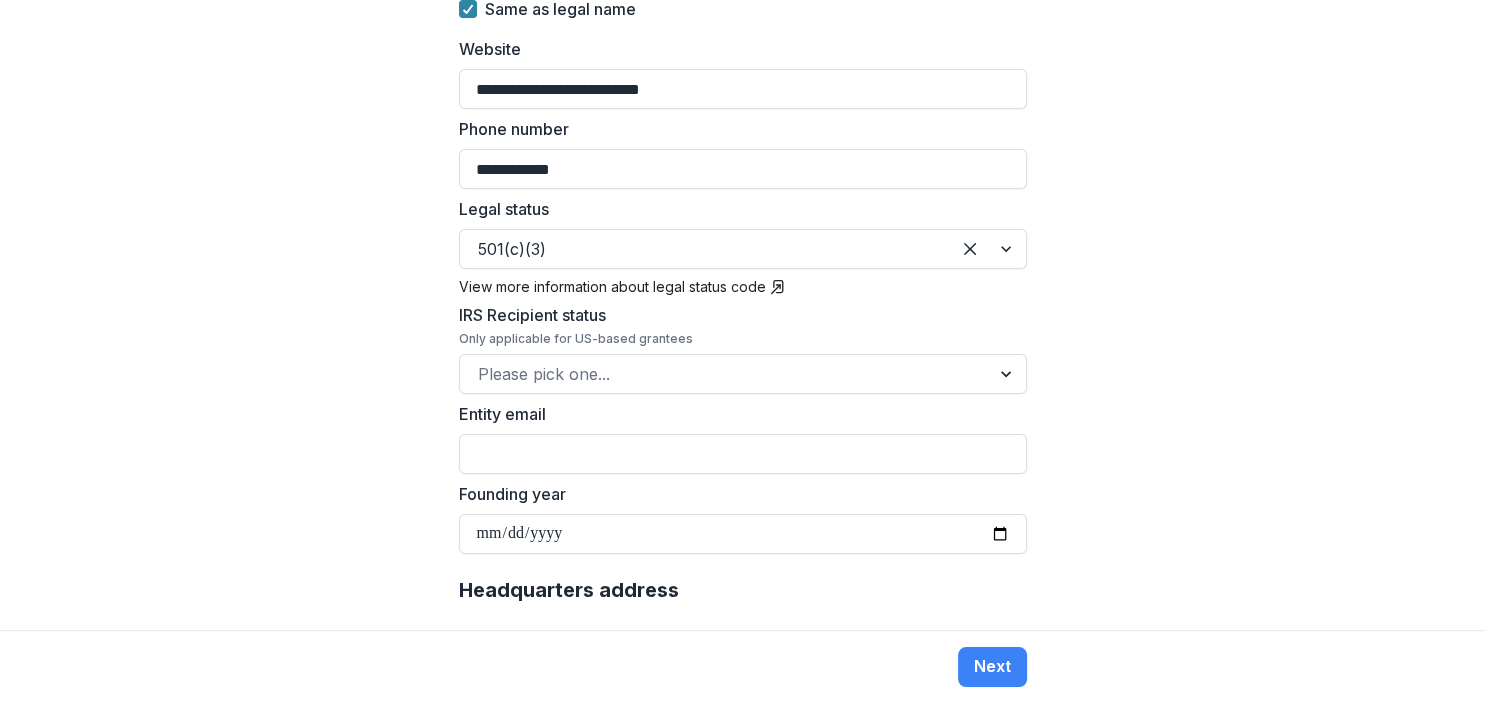 click on "**********" at bounding box center [742, 315] 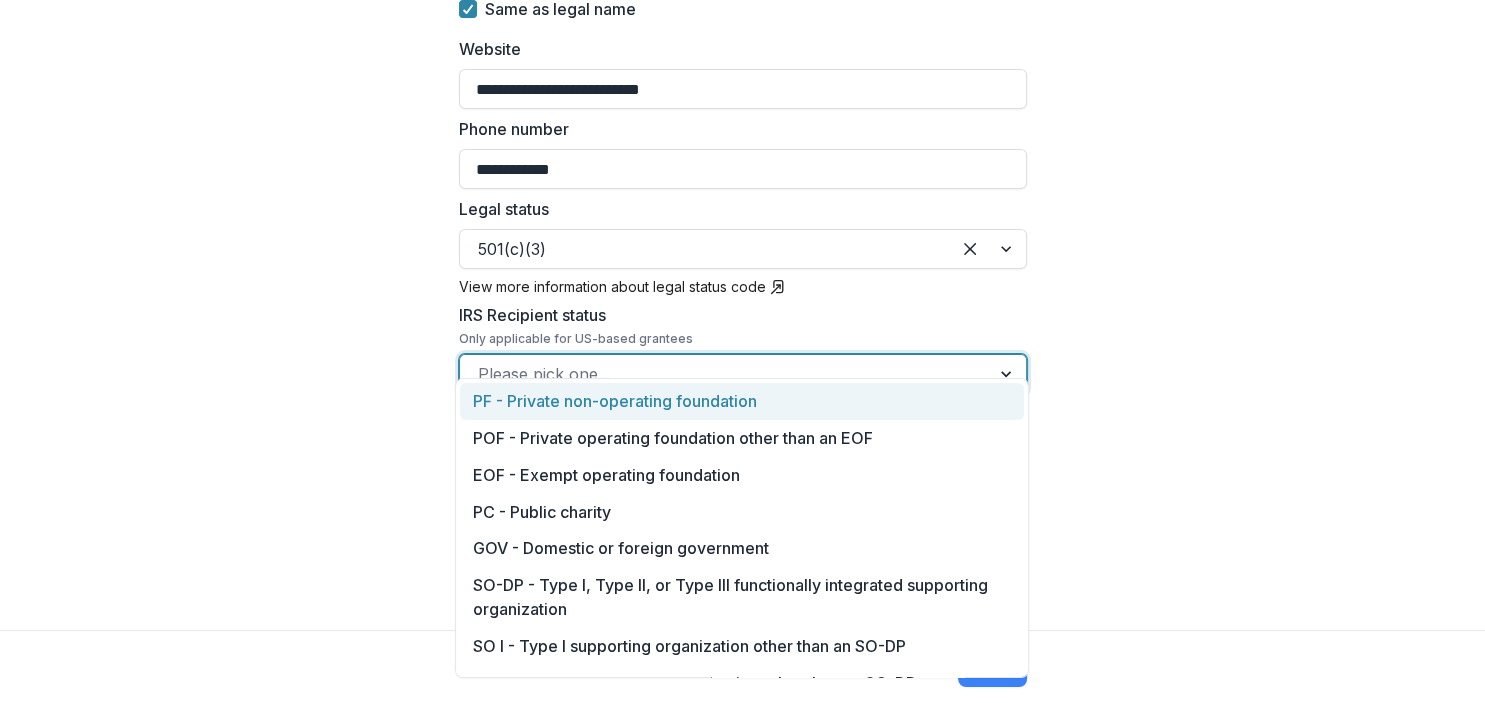 click at bounding box center [1008, 374] 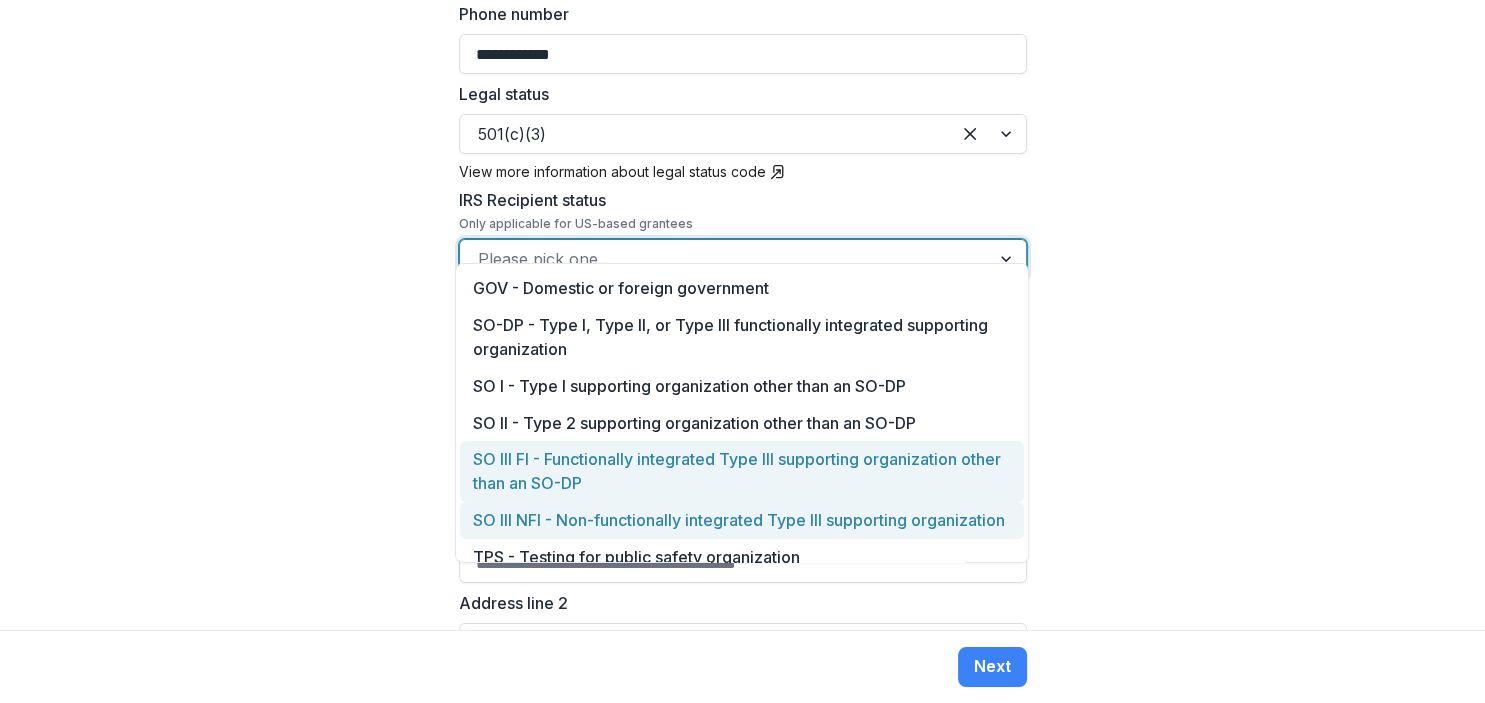 scroll, scrollTop: 30, scrollLeft: 0, axis: vertical 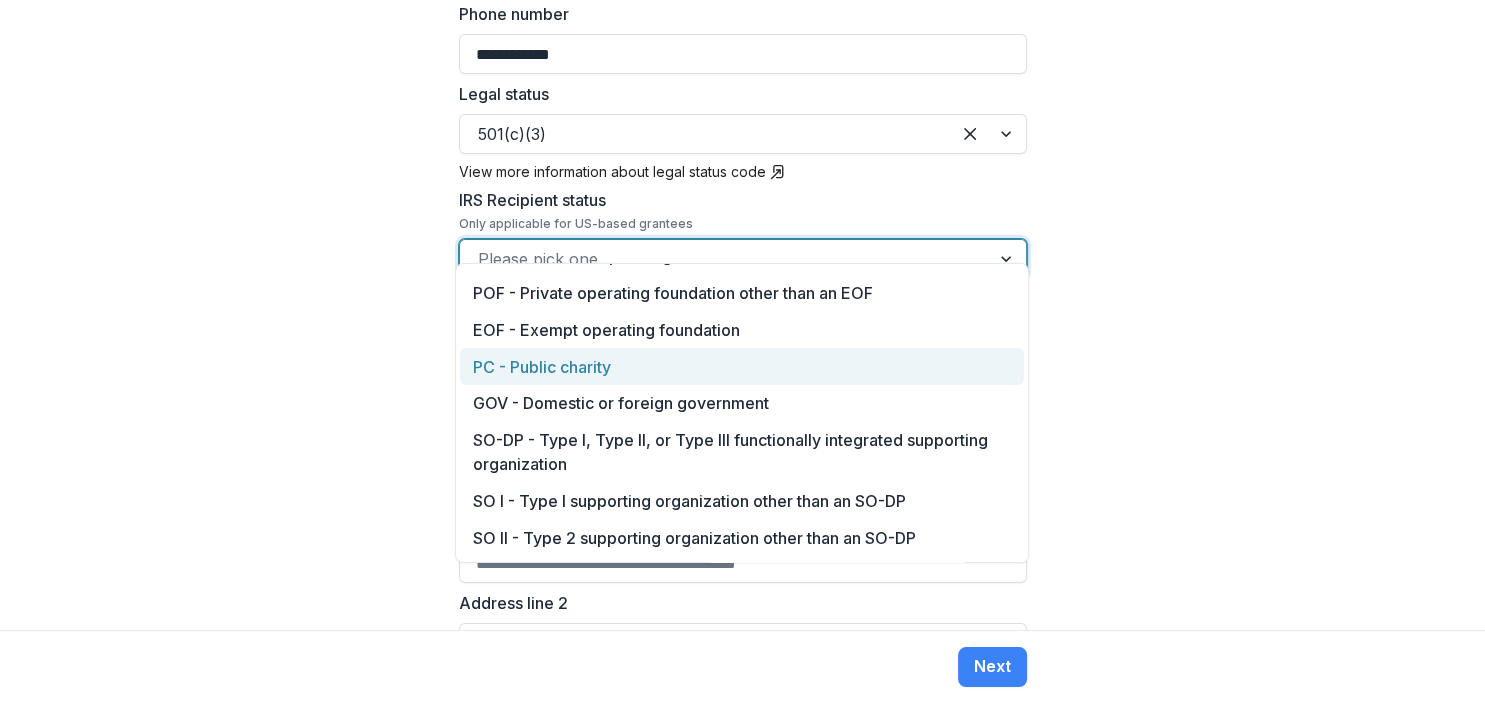 click on "PC - Public charity" at bounding box center [742, 366] 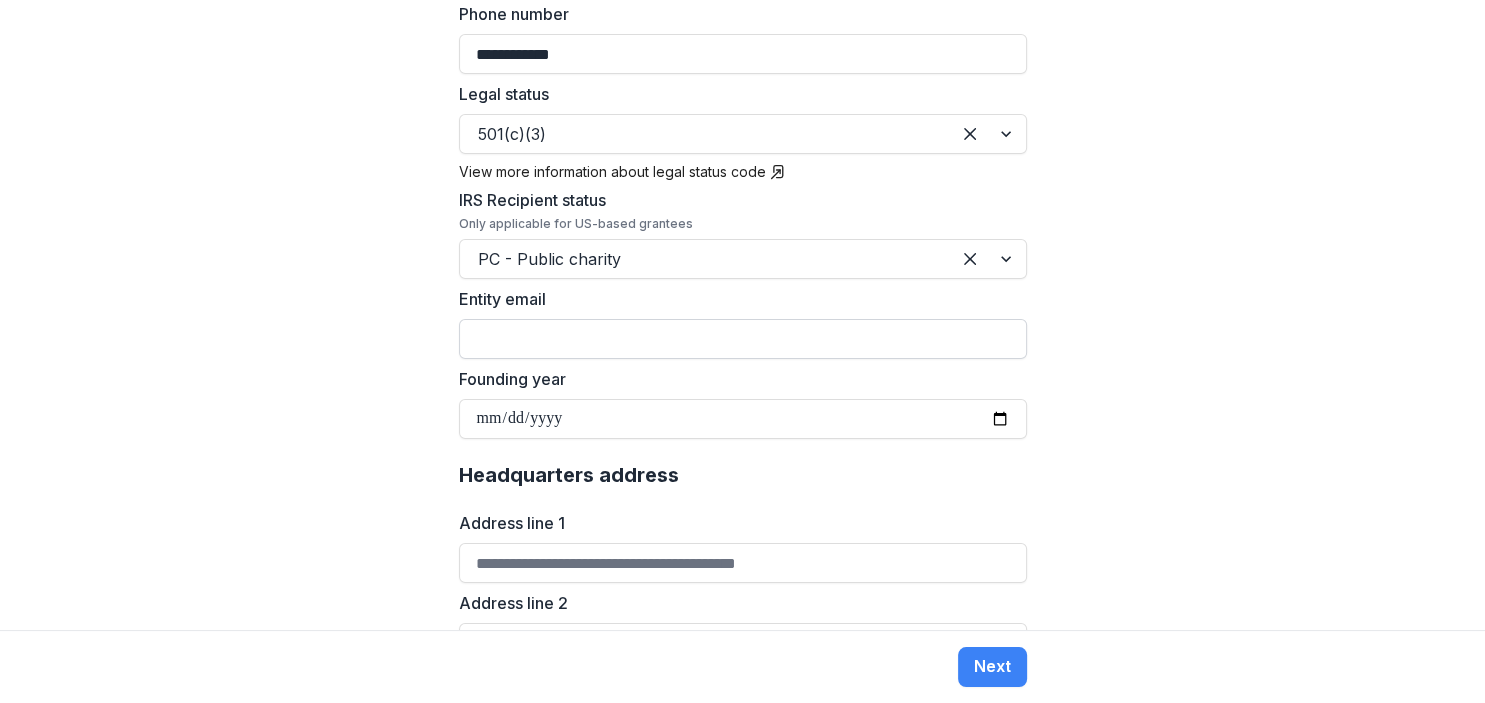 click on "Entity email" at bounding box center [743, 339] 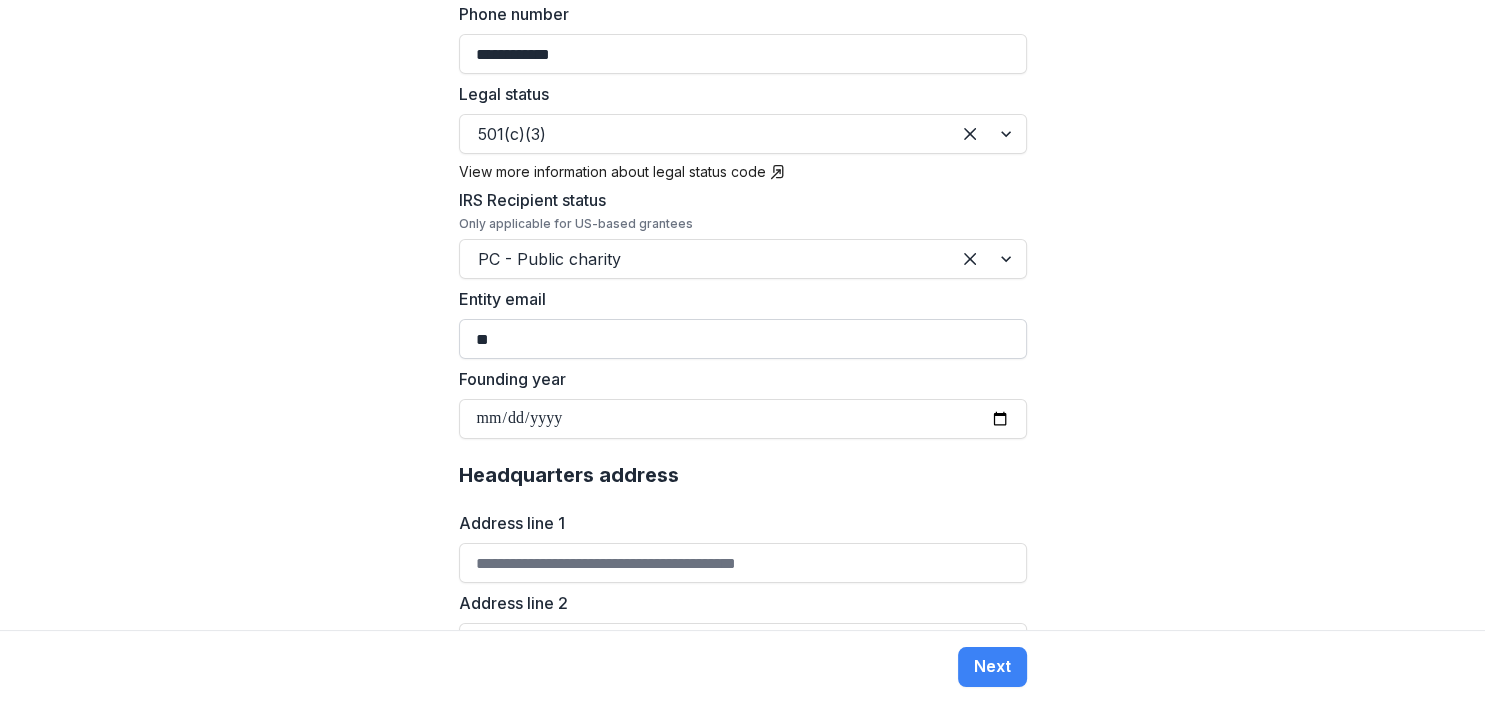 type on "**********" 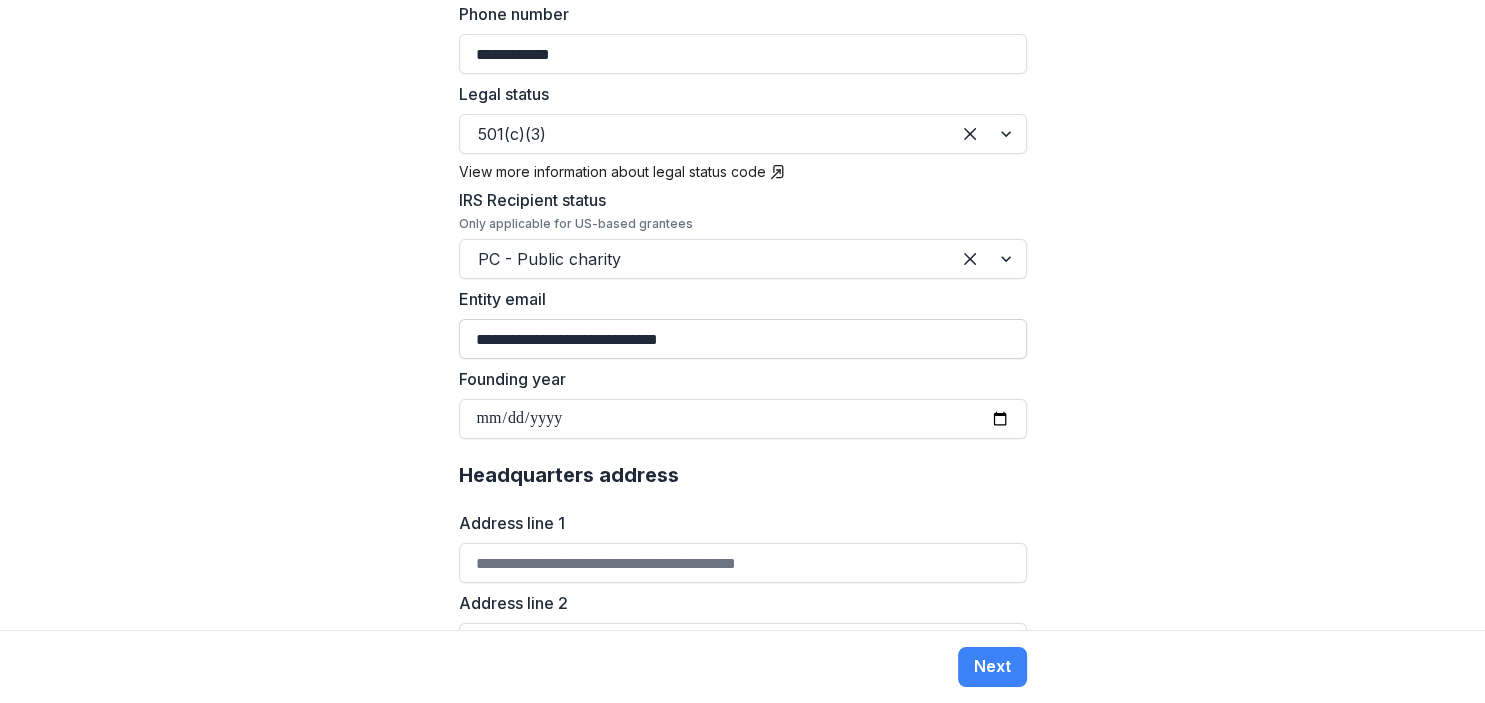 type on "**********" 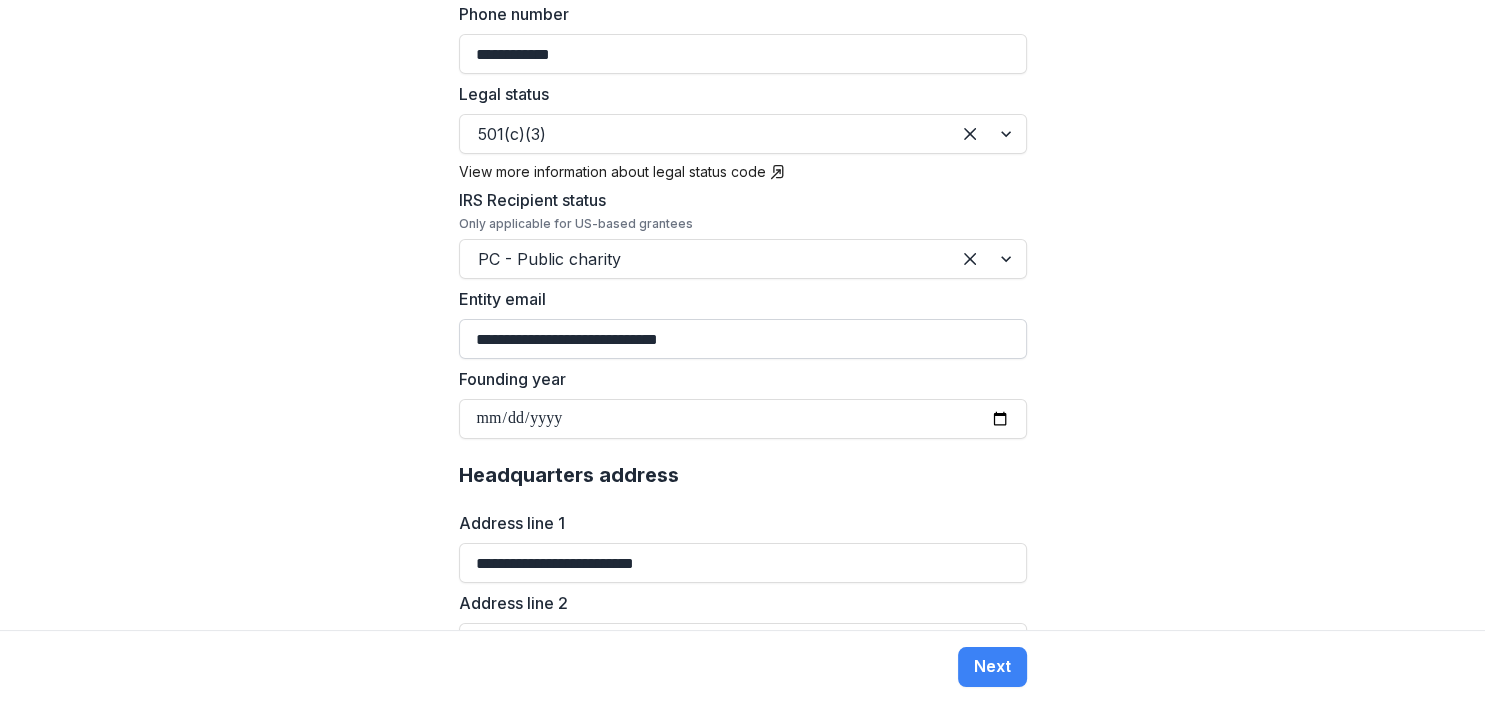 type on "**********" 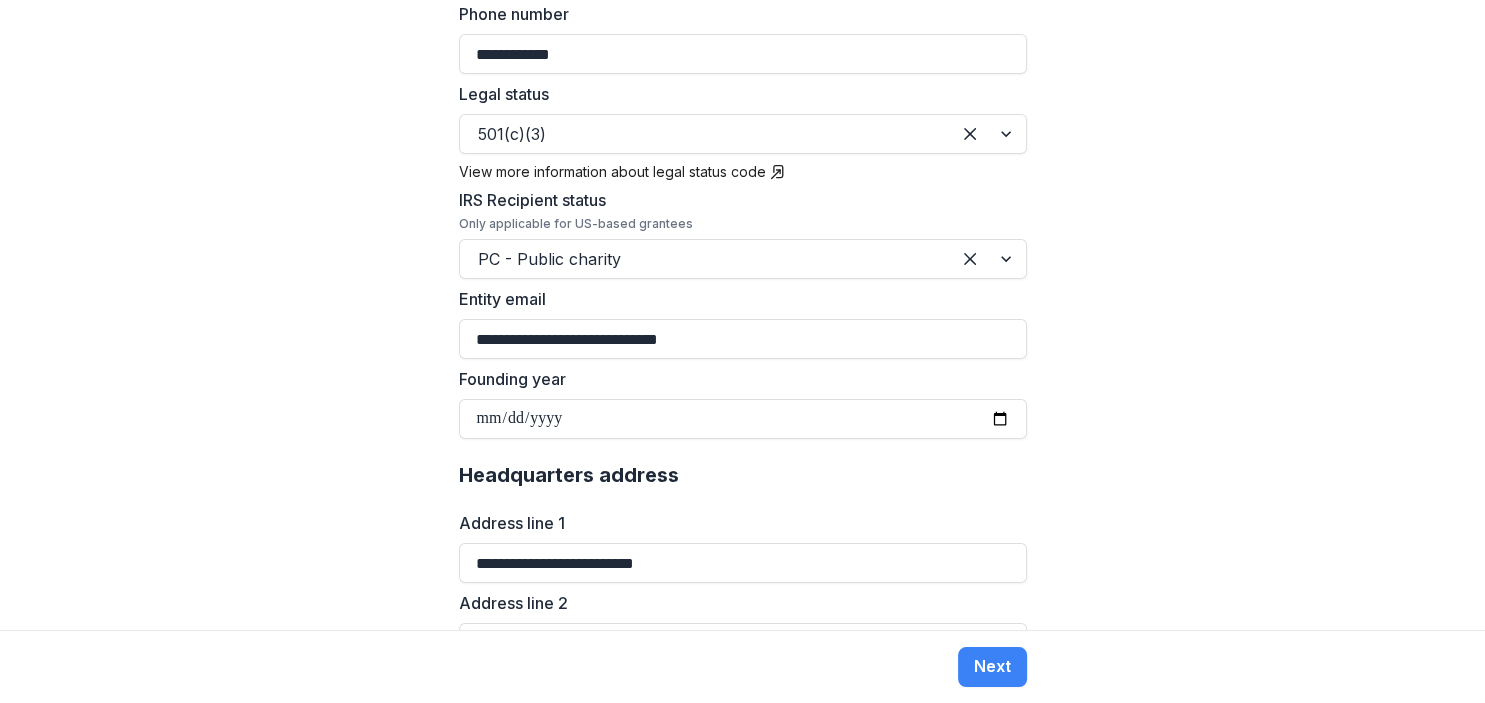 type on "**" 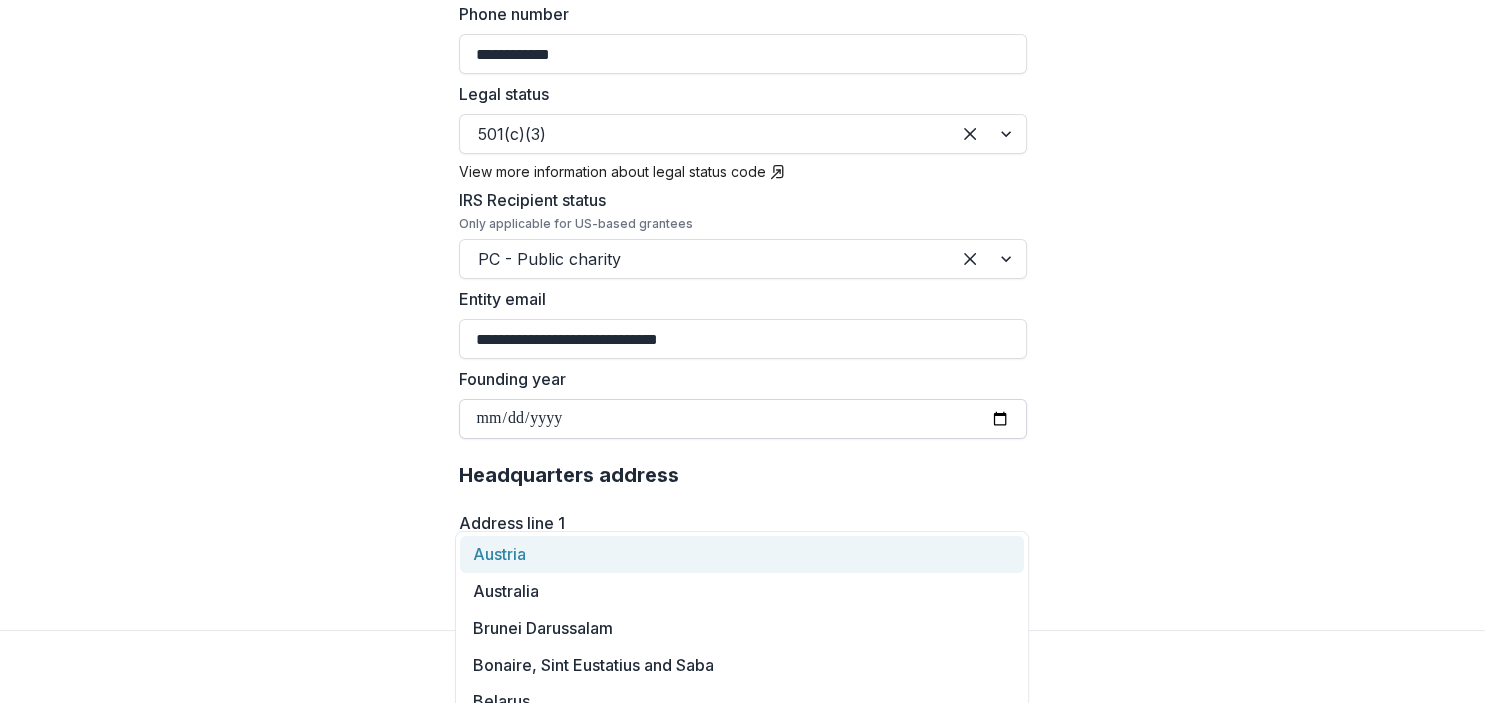 click on "Founding year" at bounding box center (743, 419) 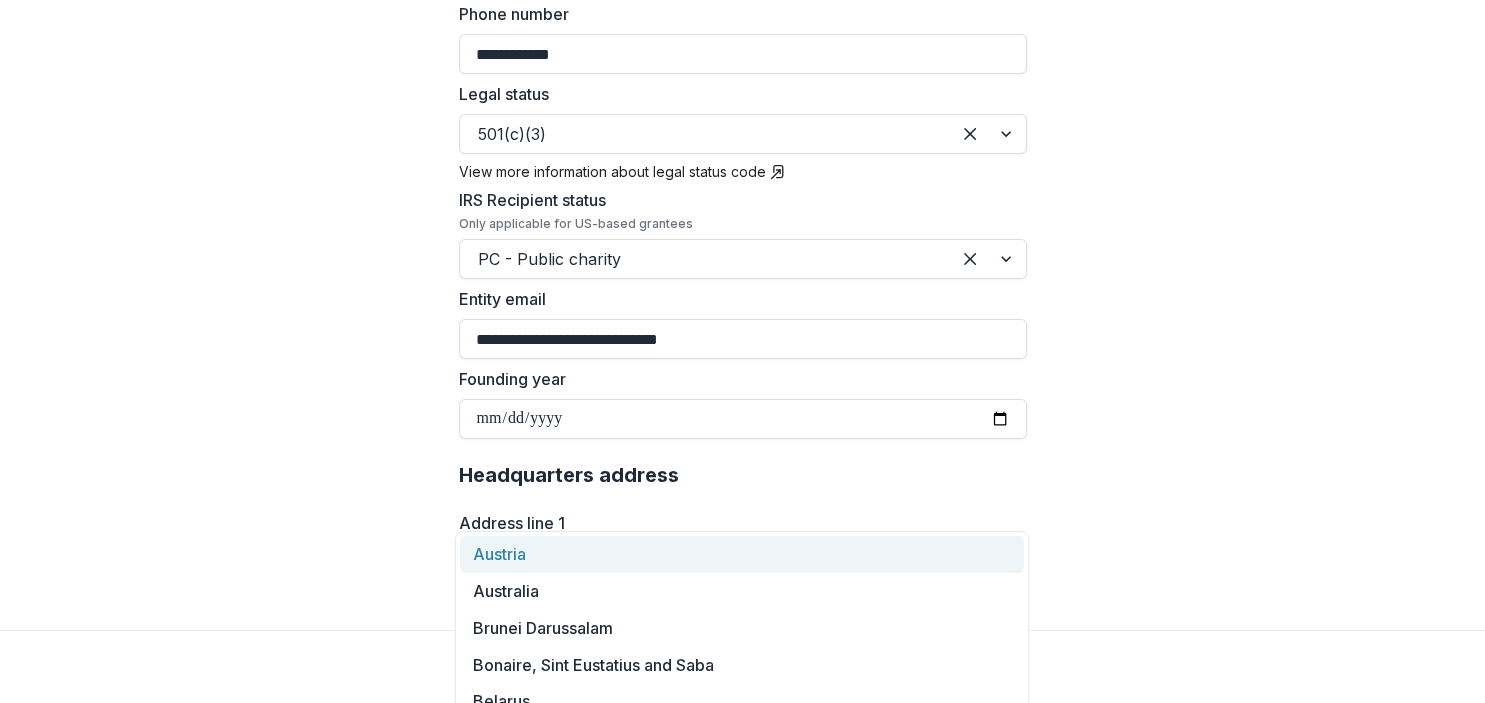 click on "**********" at bounding box center (742, 315) 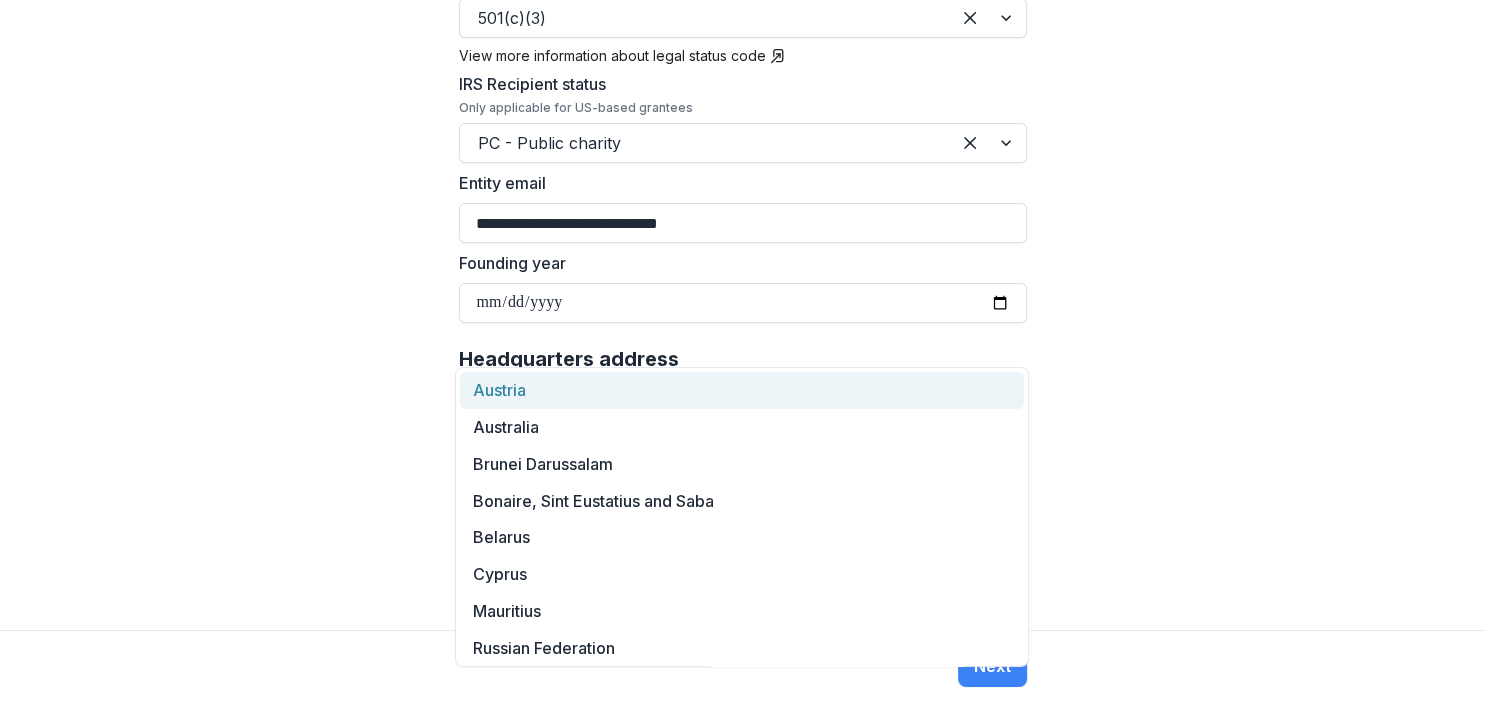 scroll, scrollTop: 1037, scrollLeft: 0, axis: vertical 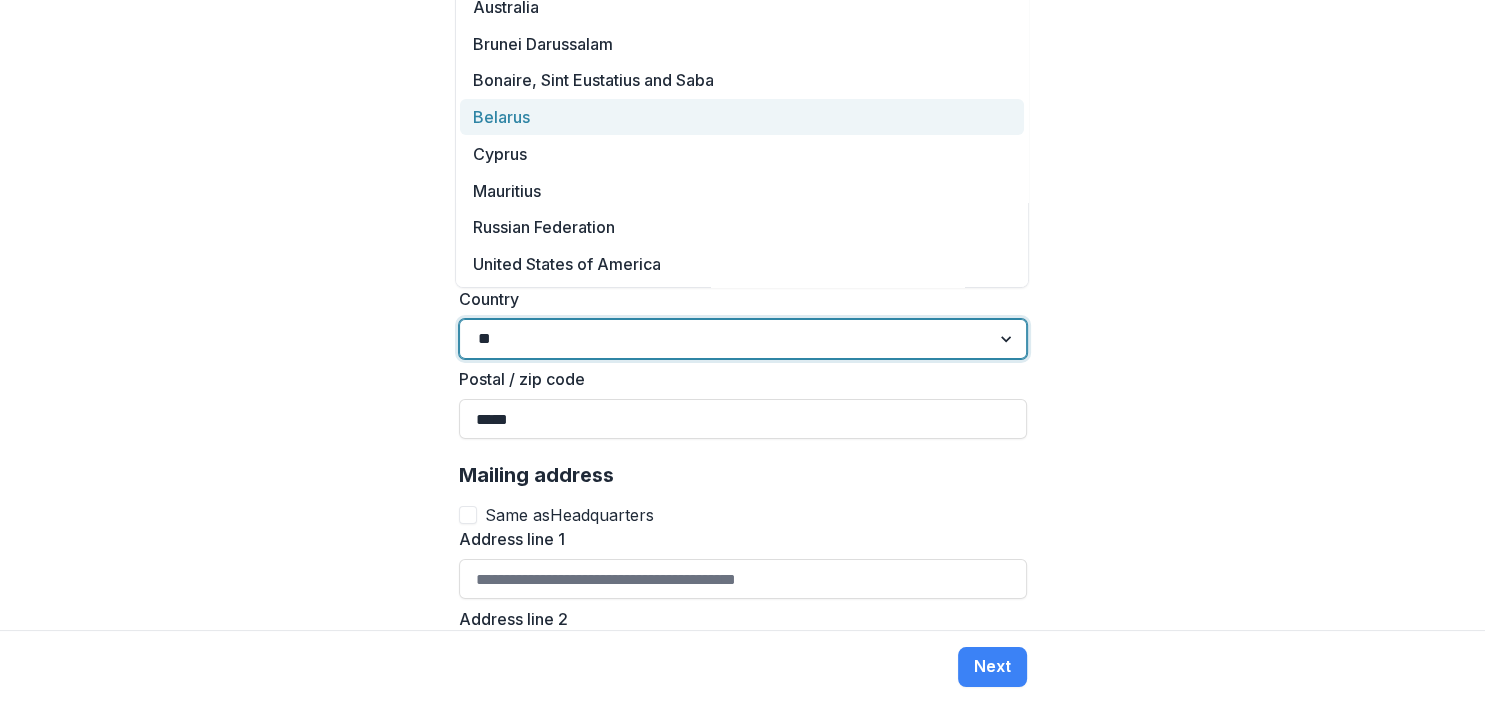 type 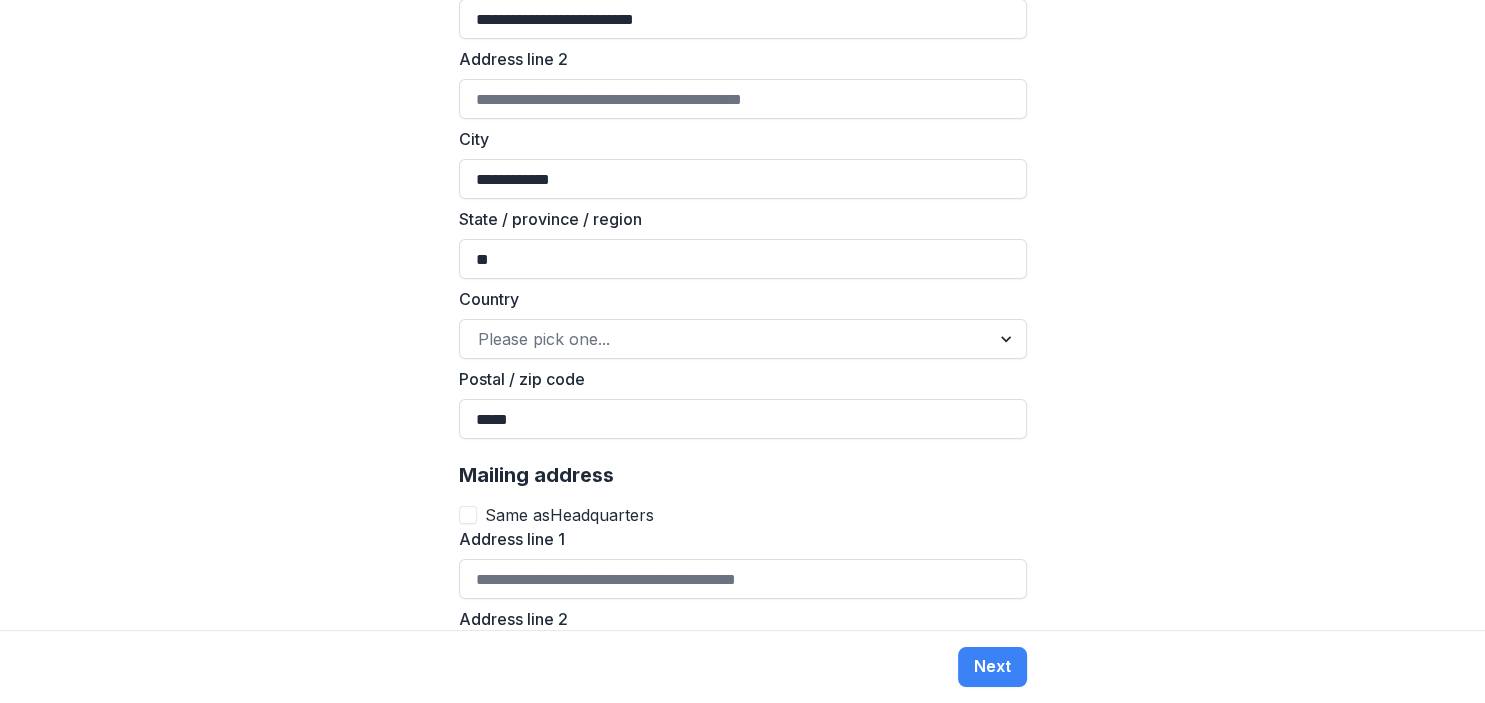 click on "**********" at bounding box center [742, 315] 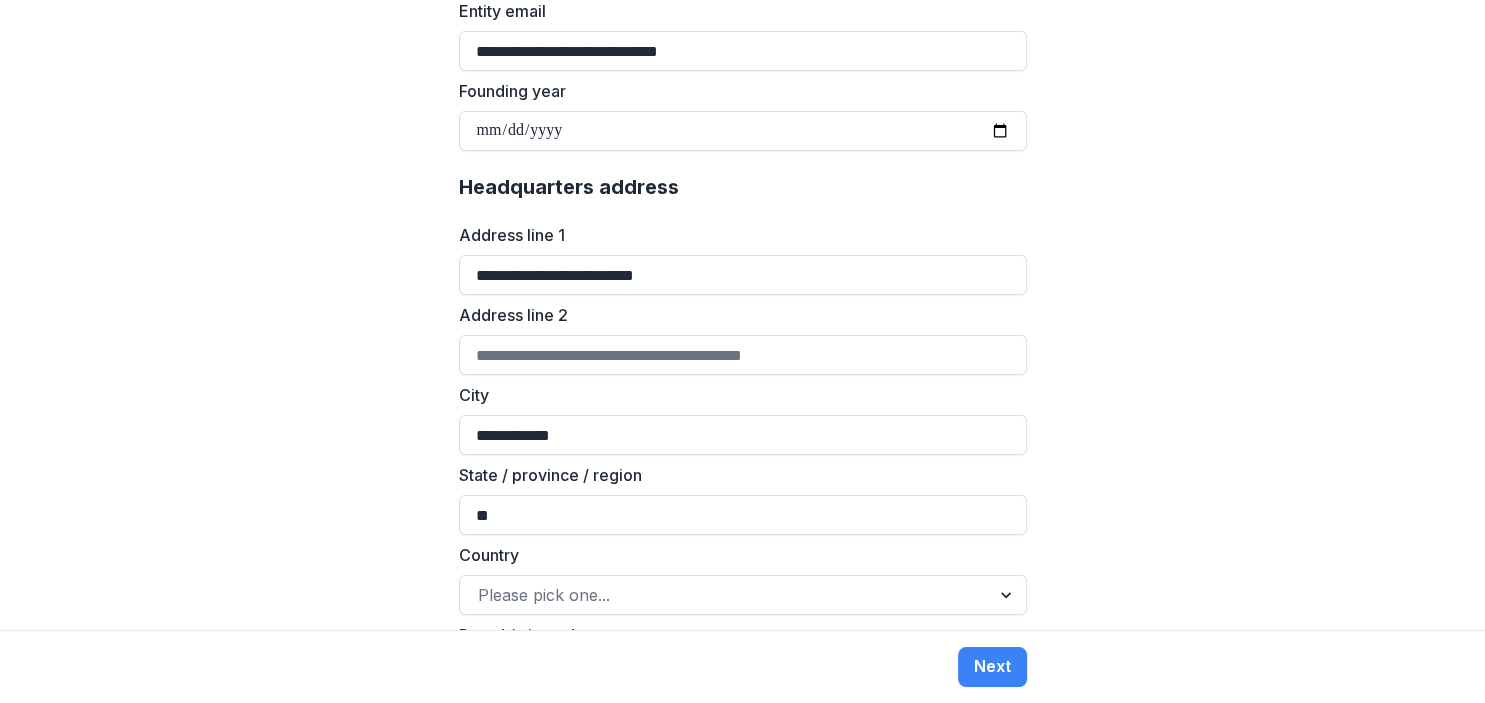 scroll, scrollTop: 1119, scrollLeft: 0, axis: vertical 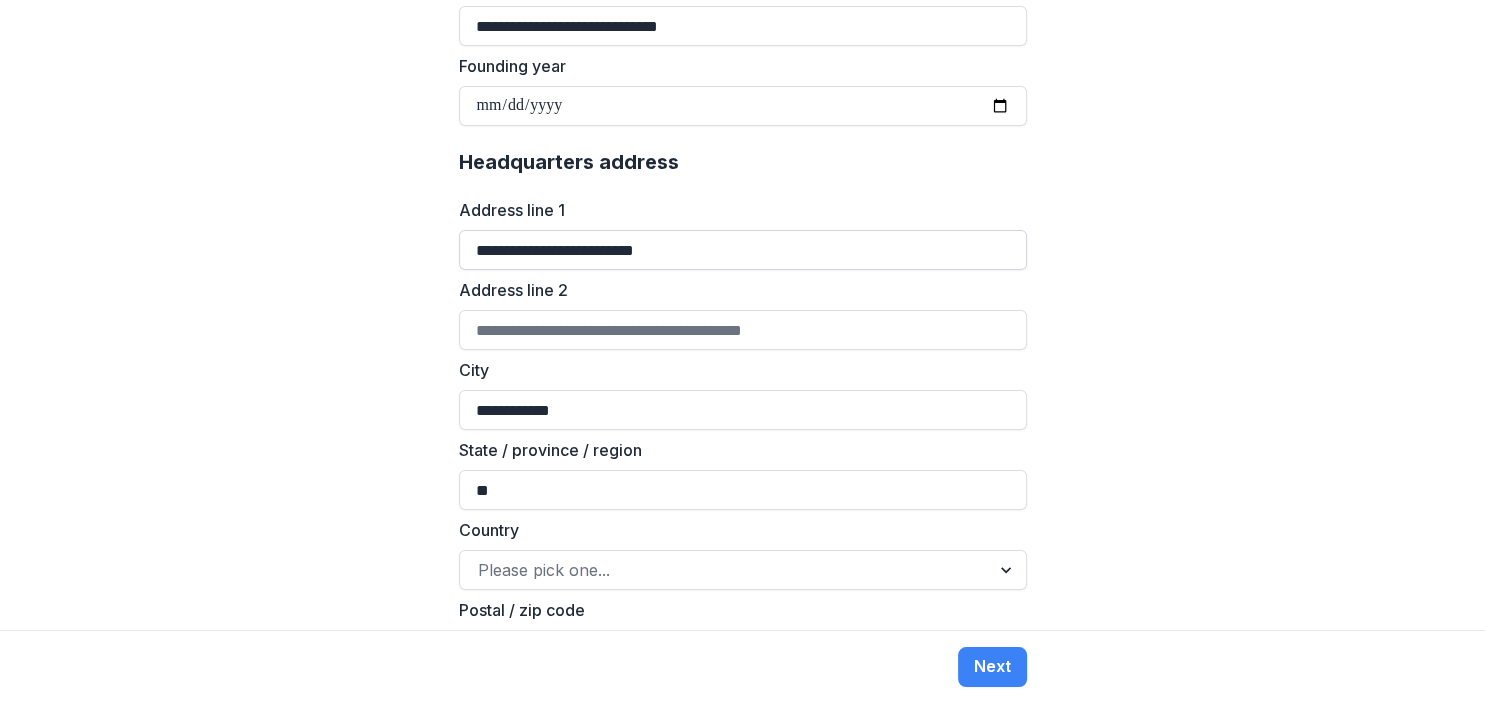 click on "**********" at bounding box center [743, 250] 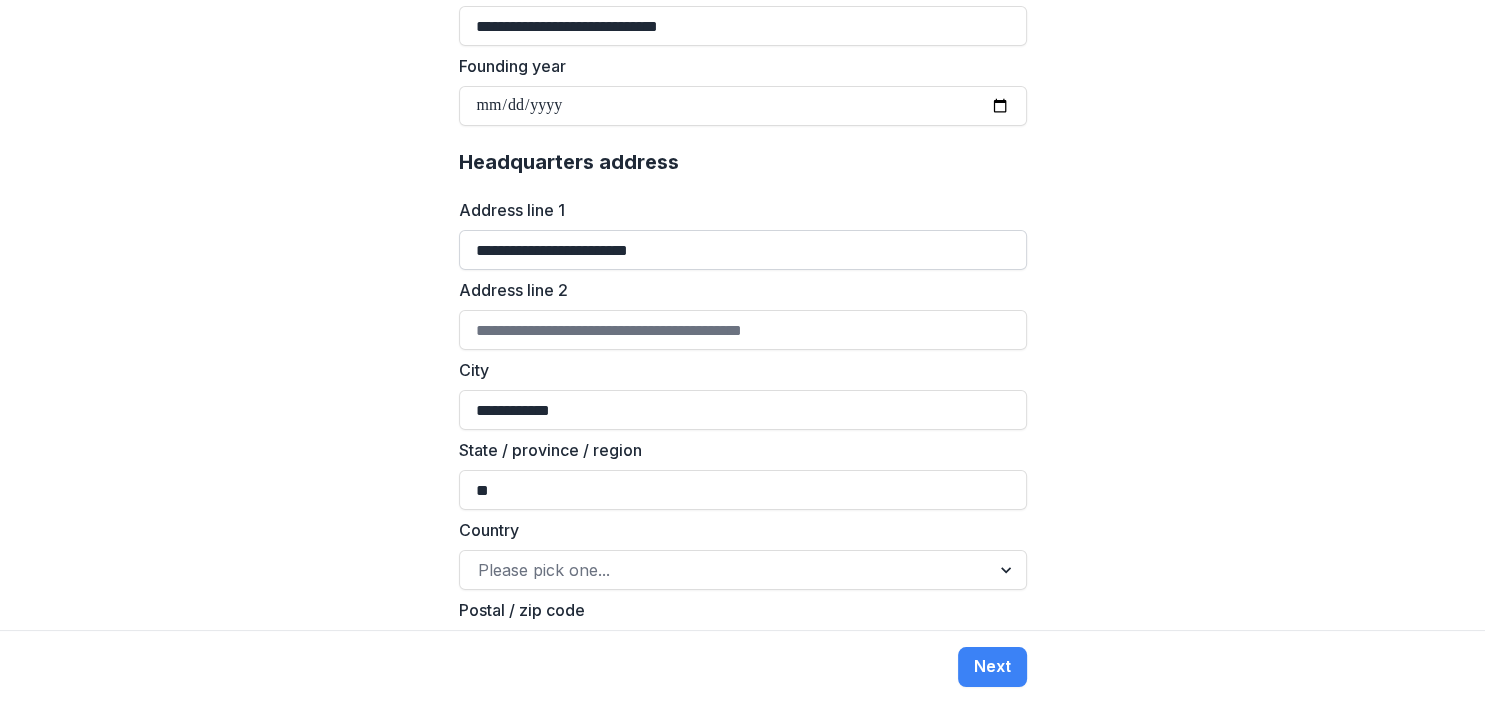type on "**********" 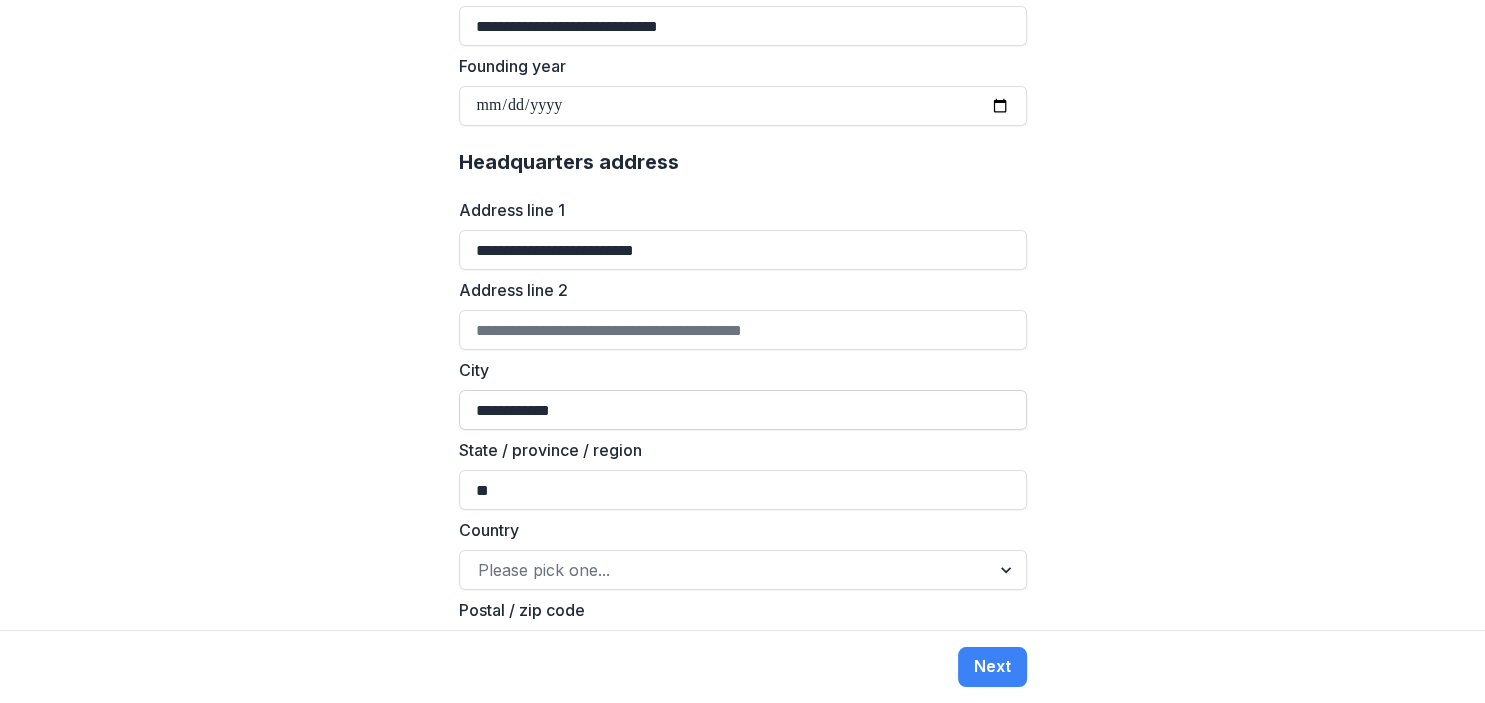click on "**********" at bounding box center (743, 410) 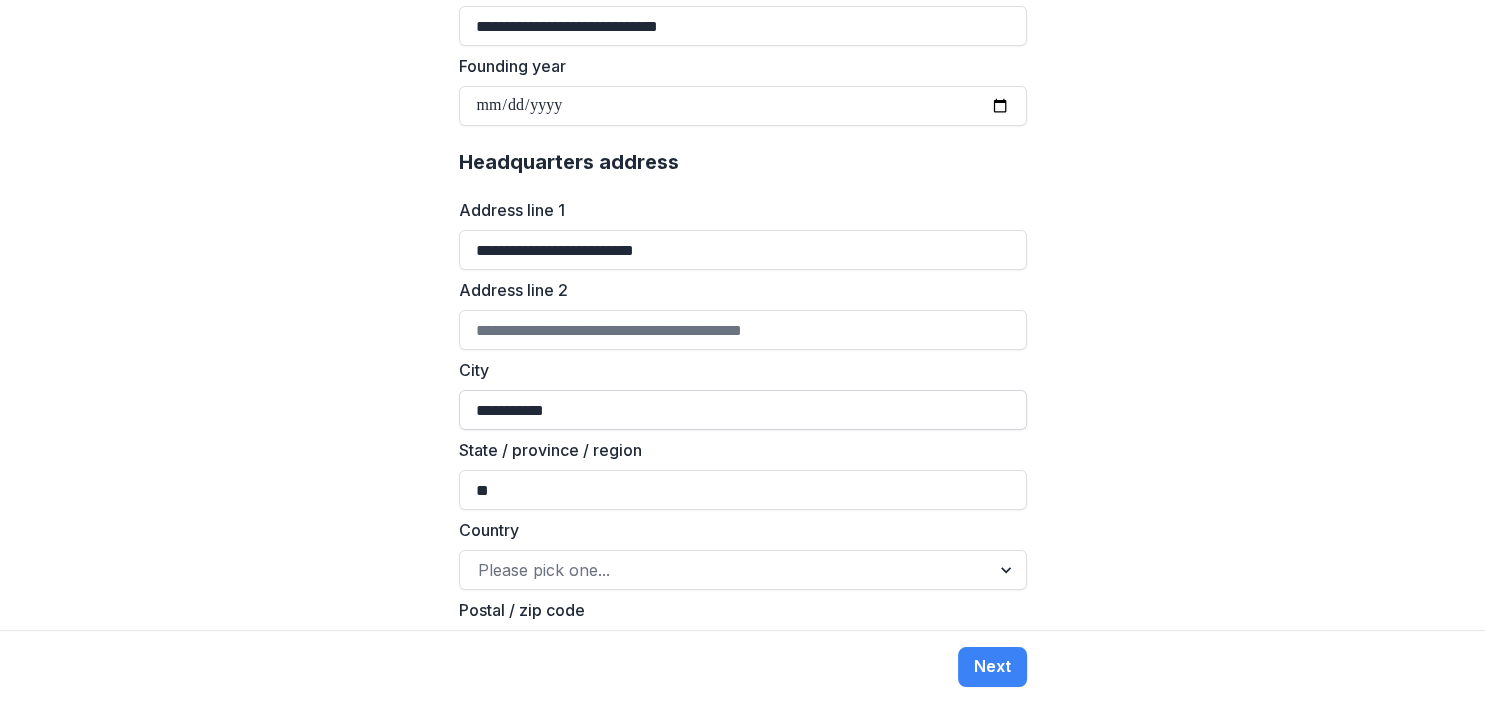 type on "**********" 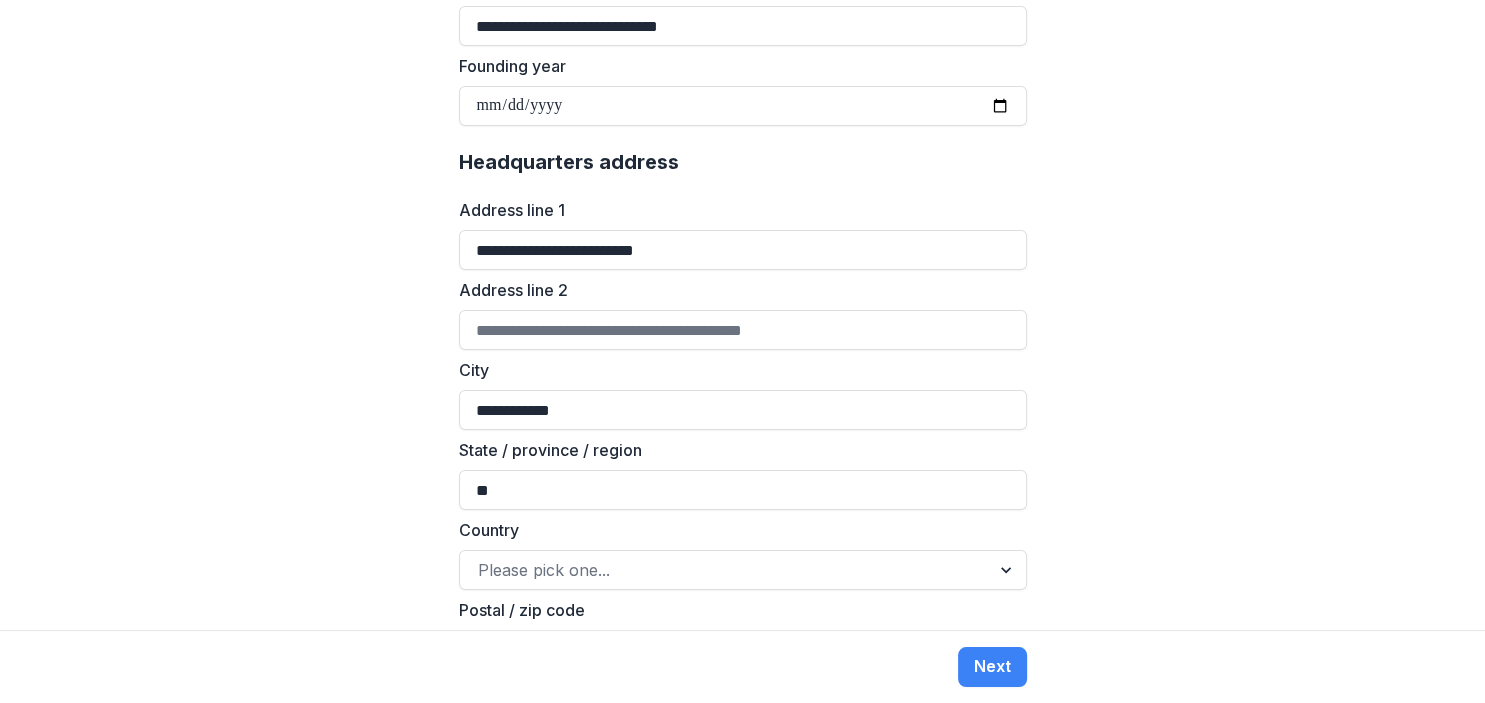 click on "**********" at bounding box center [742, 315] 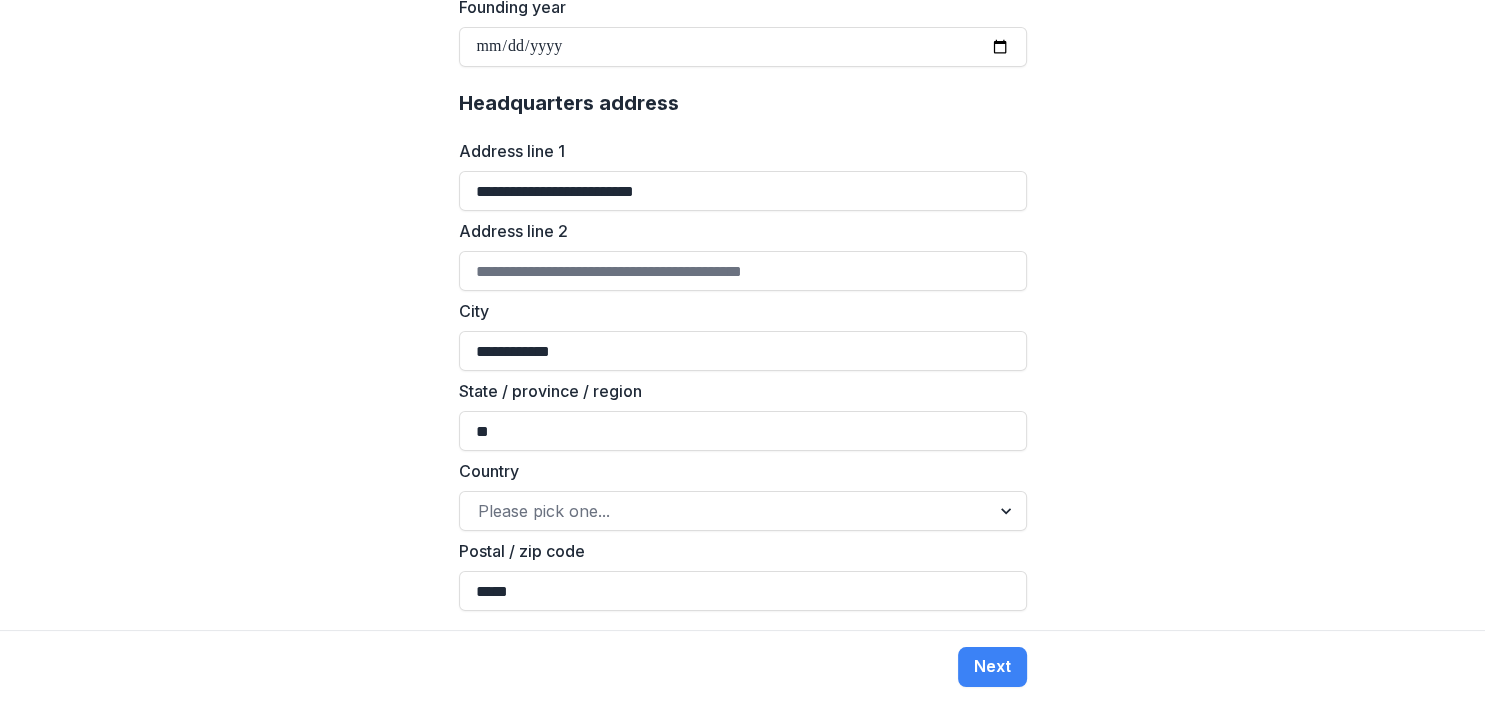 scroll, scrollTop: 1234, scrollLeft: 0, axis: vertical 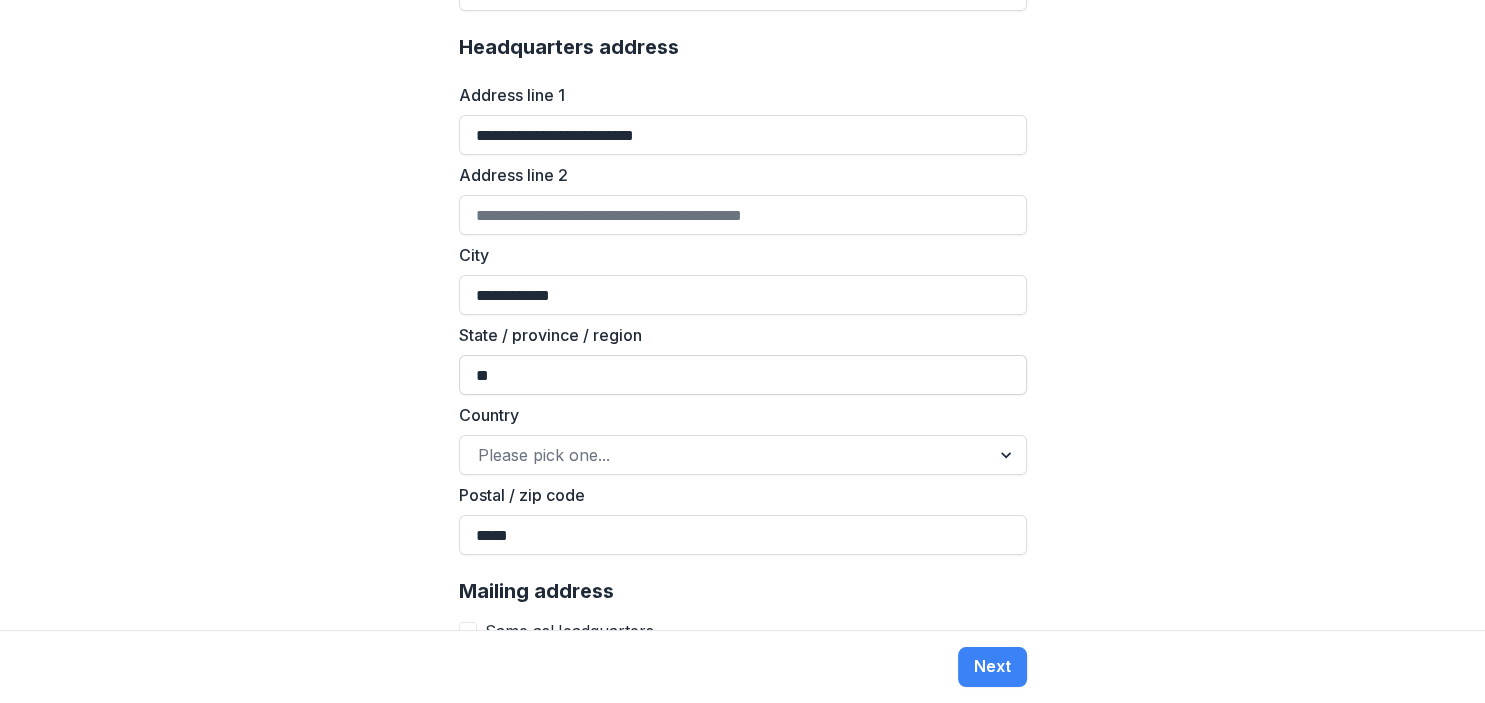 click on "**" at bounding box center (743, 375) 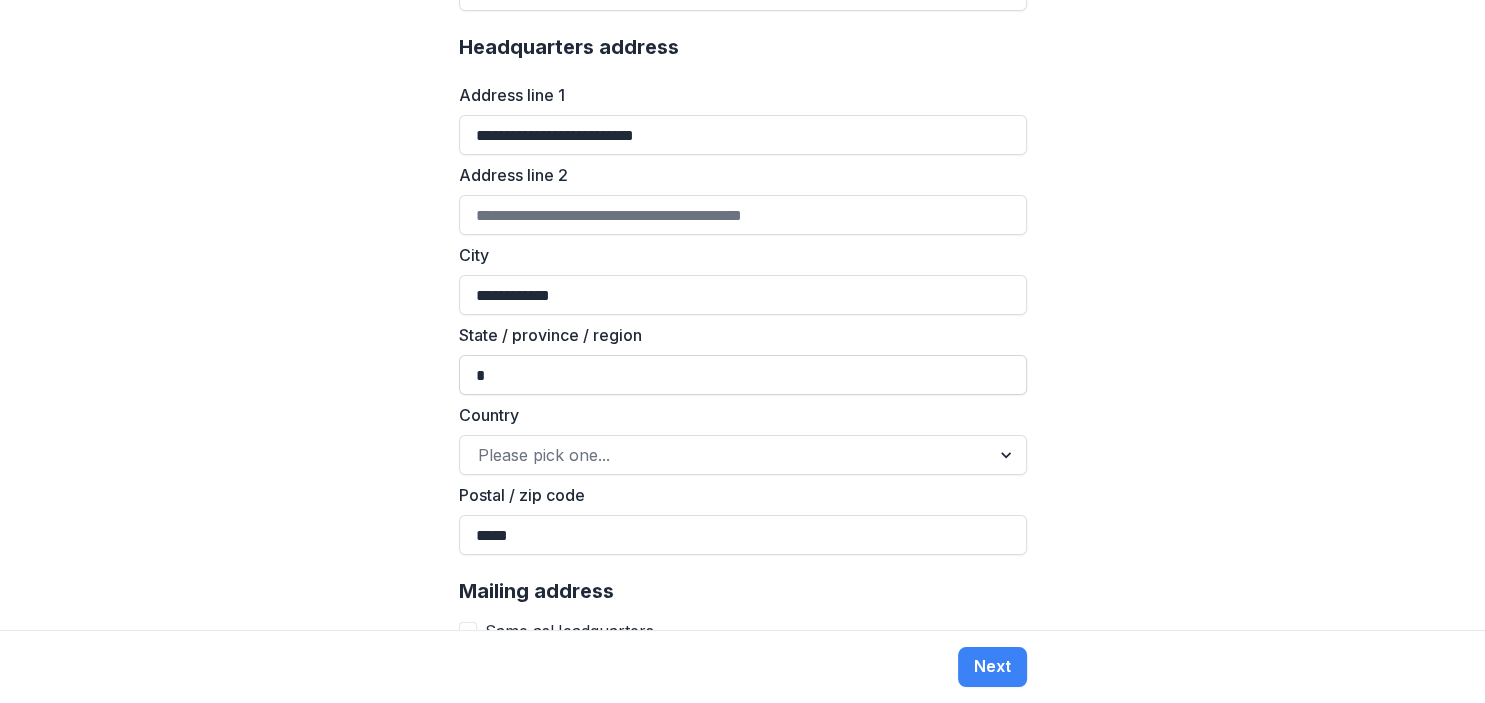 type on "**" 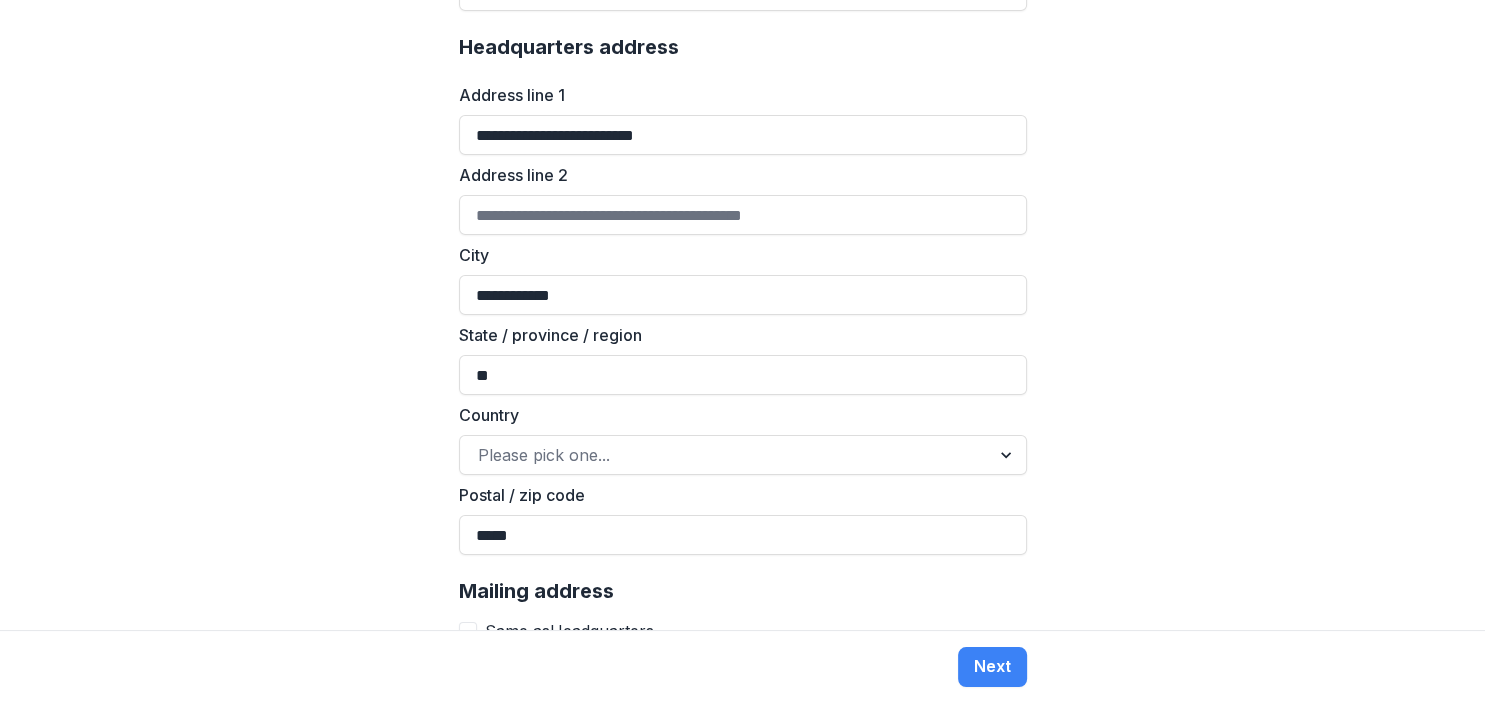 click on "**********" at bounding box center (742, 315) 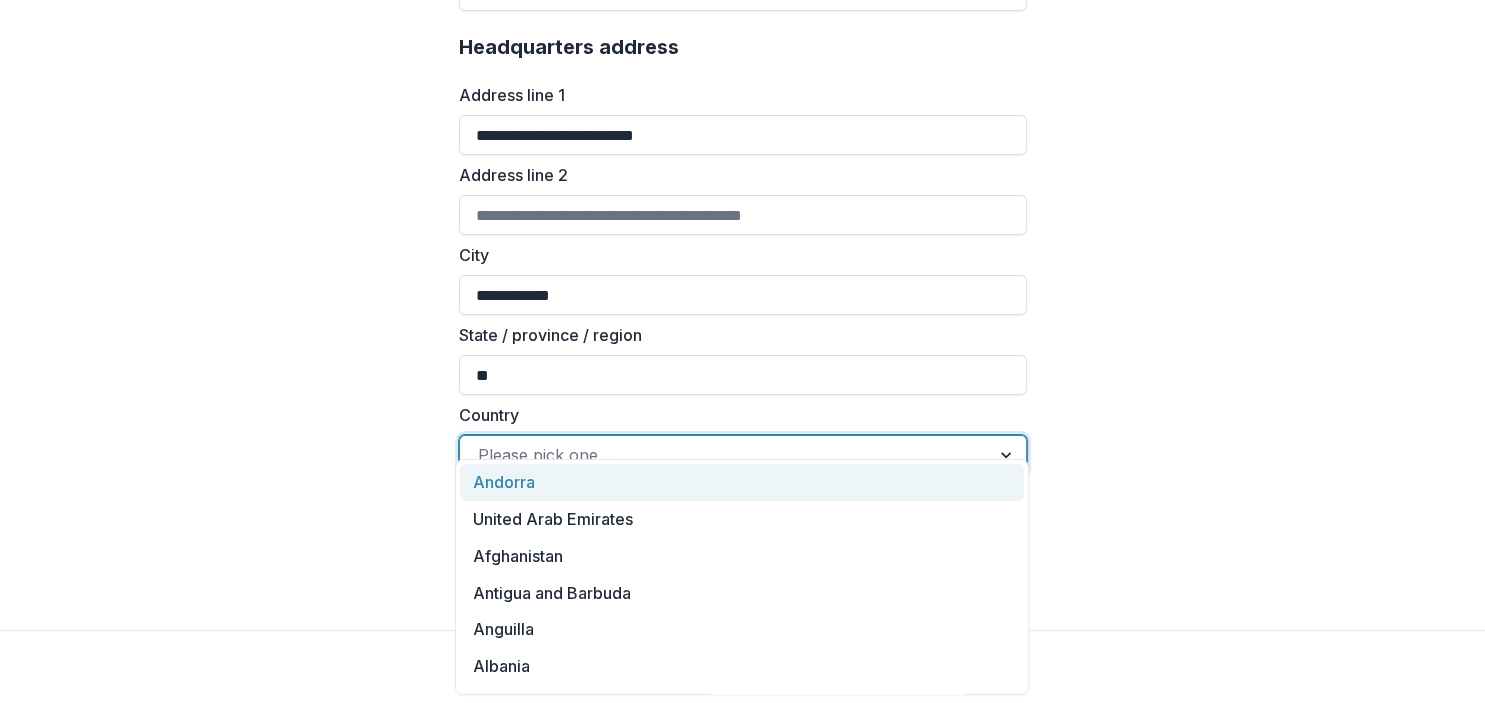 click at bounding box center (1008, 455) 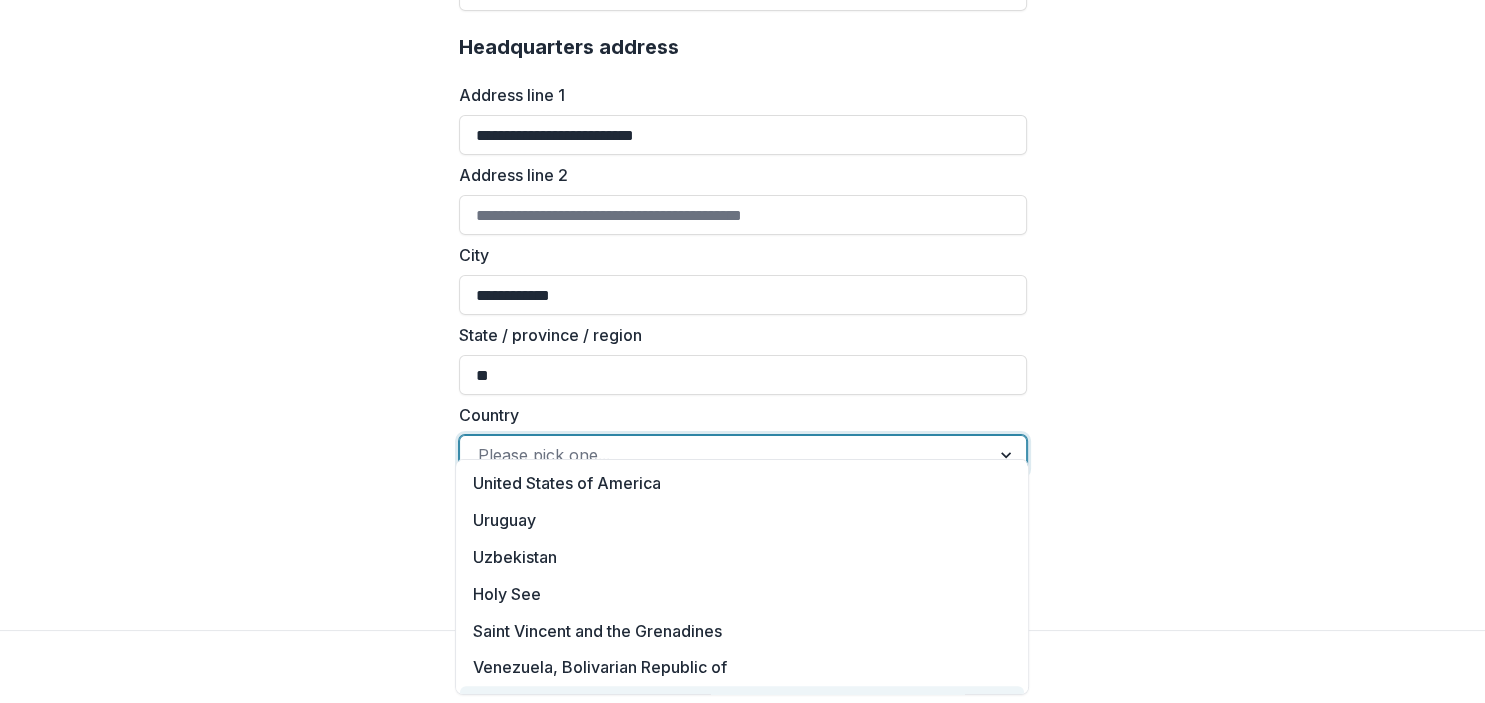 scroll, scrollTop: 8475, scrollLeft: 0, axis: vertical 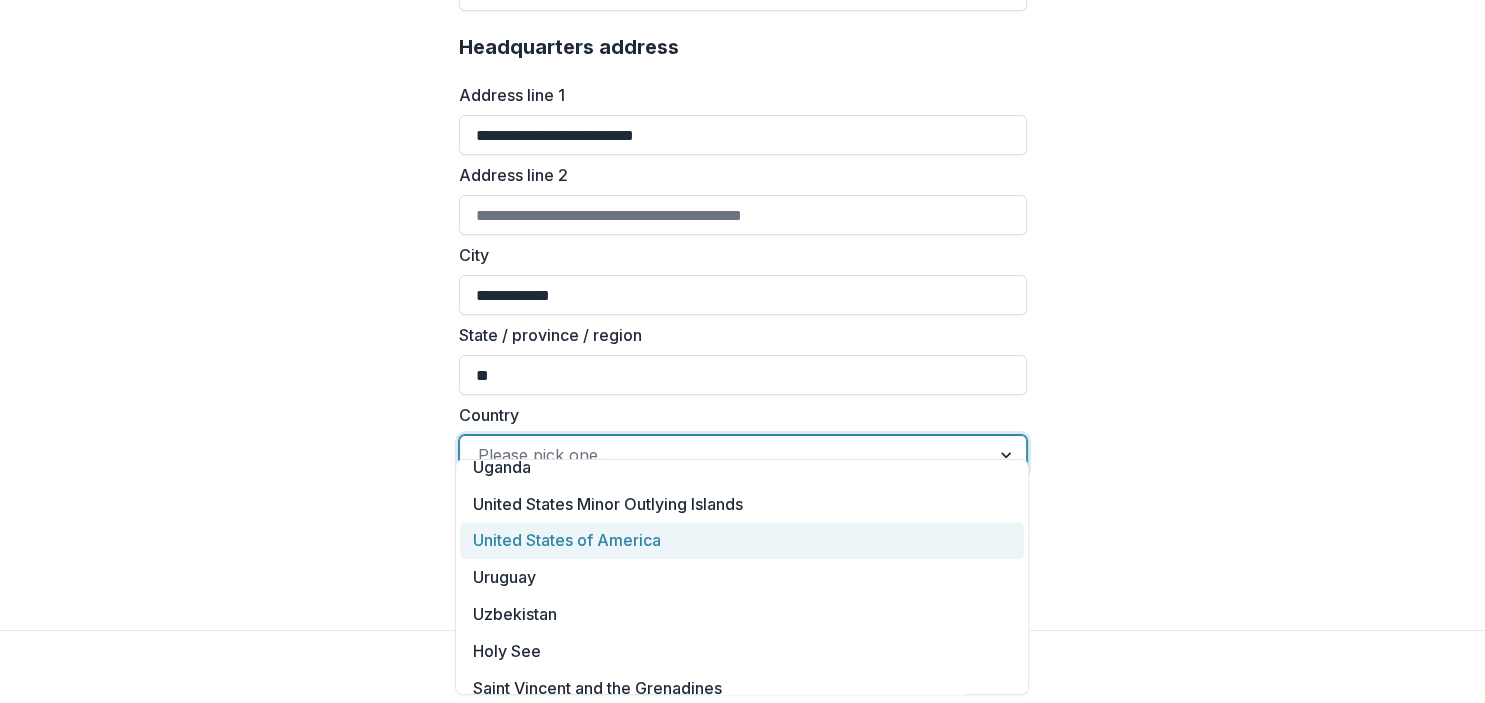 click on "United States of America" at bounding box center [742, 540] 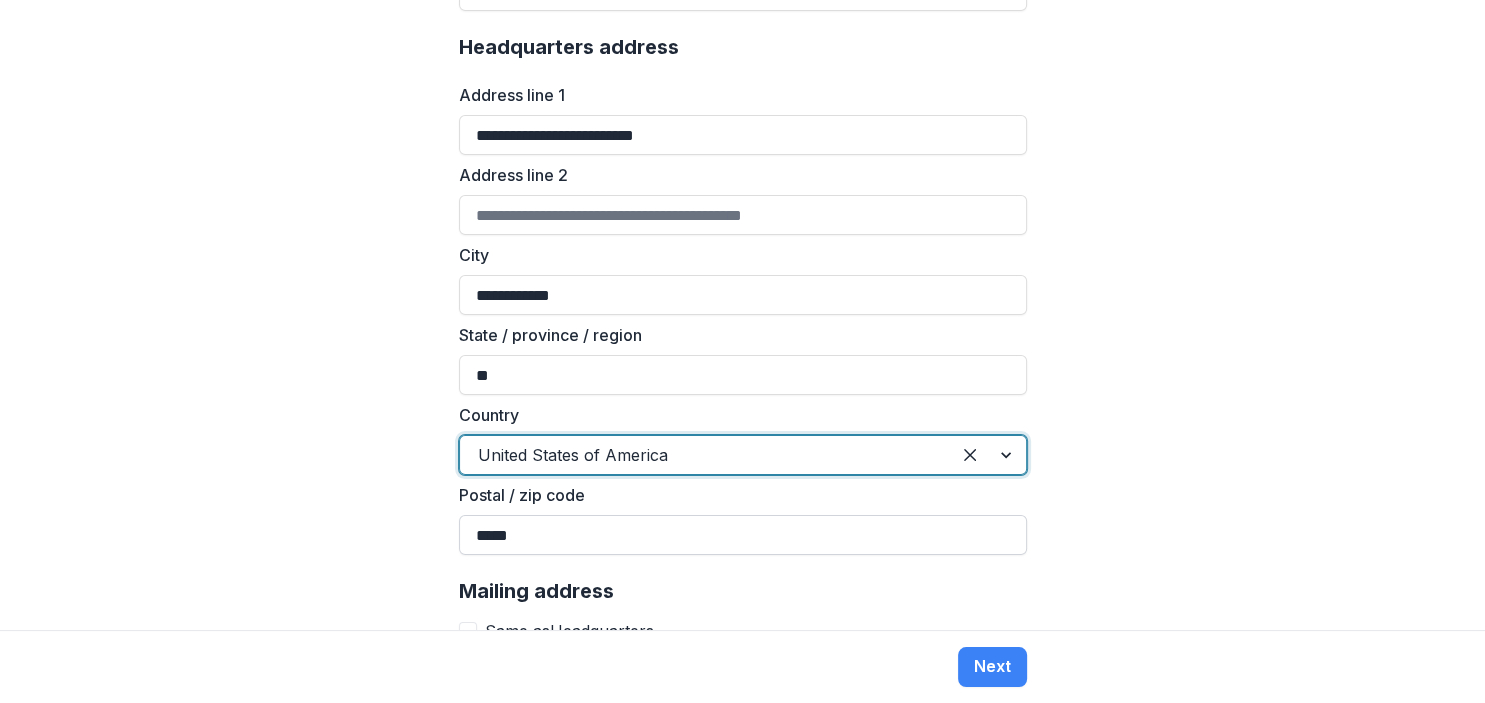click on "*****" at bounding box center (743, 535) 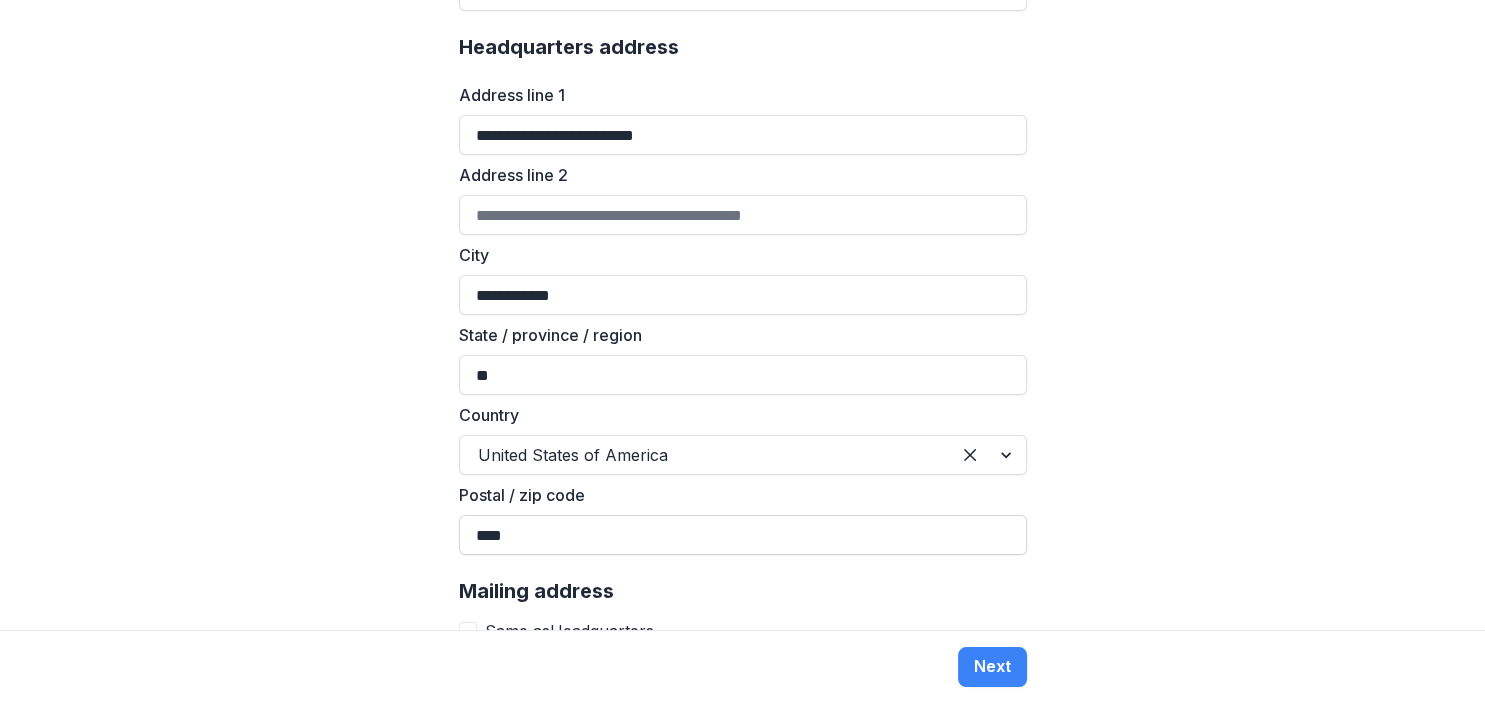 type on "*****" 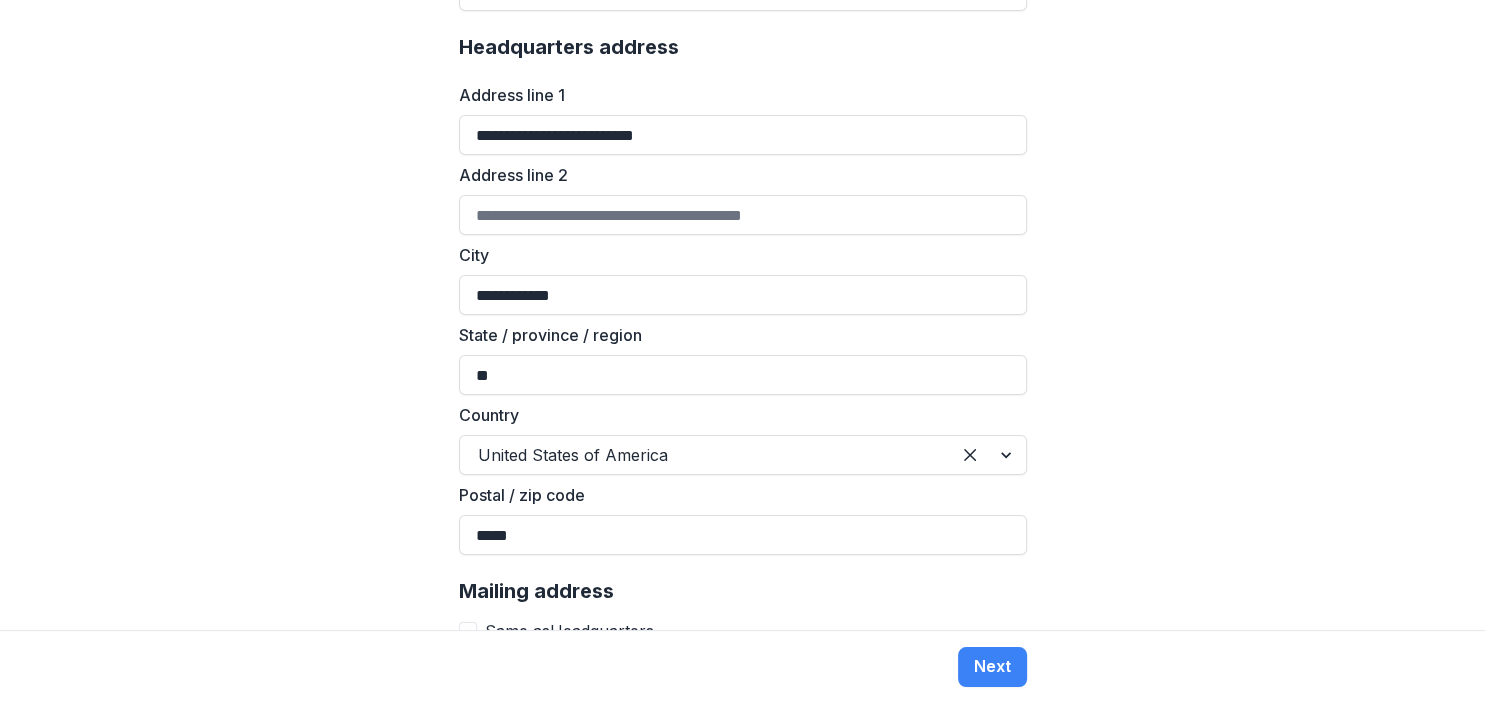 click on "**********" at bounding box center (742, 315) 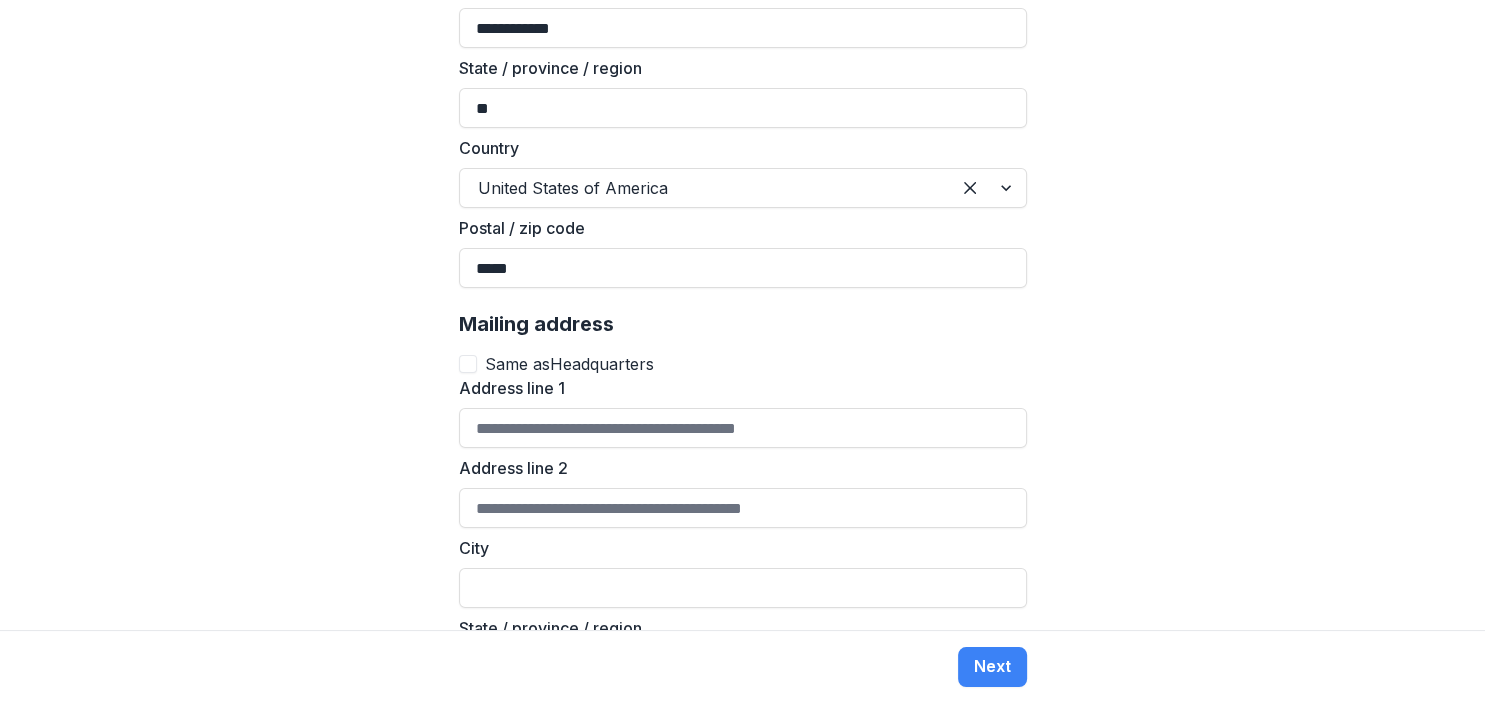 scroll, scrollTop: 1580, scrollLeft: 0, axis: vertical 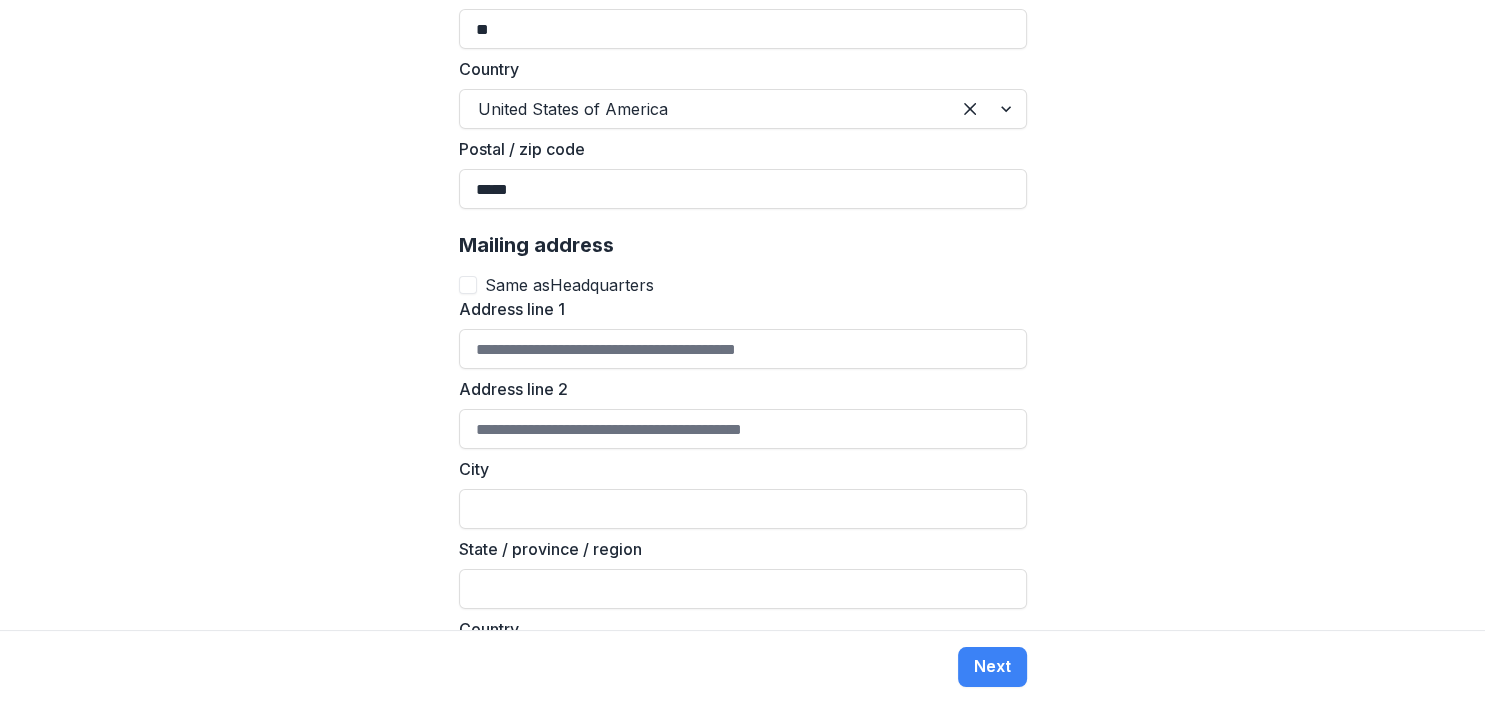 click at bounding box center [468, 285] 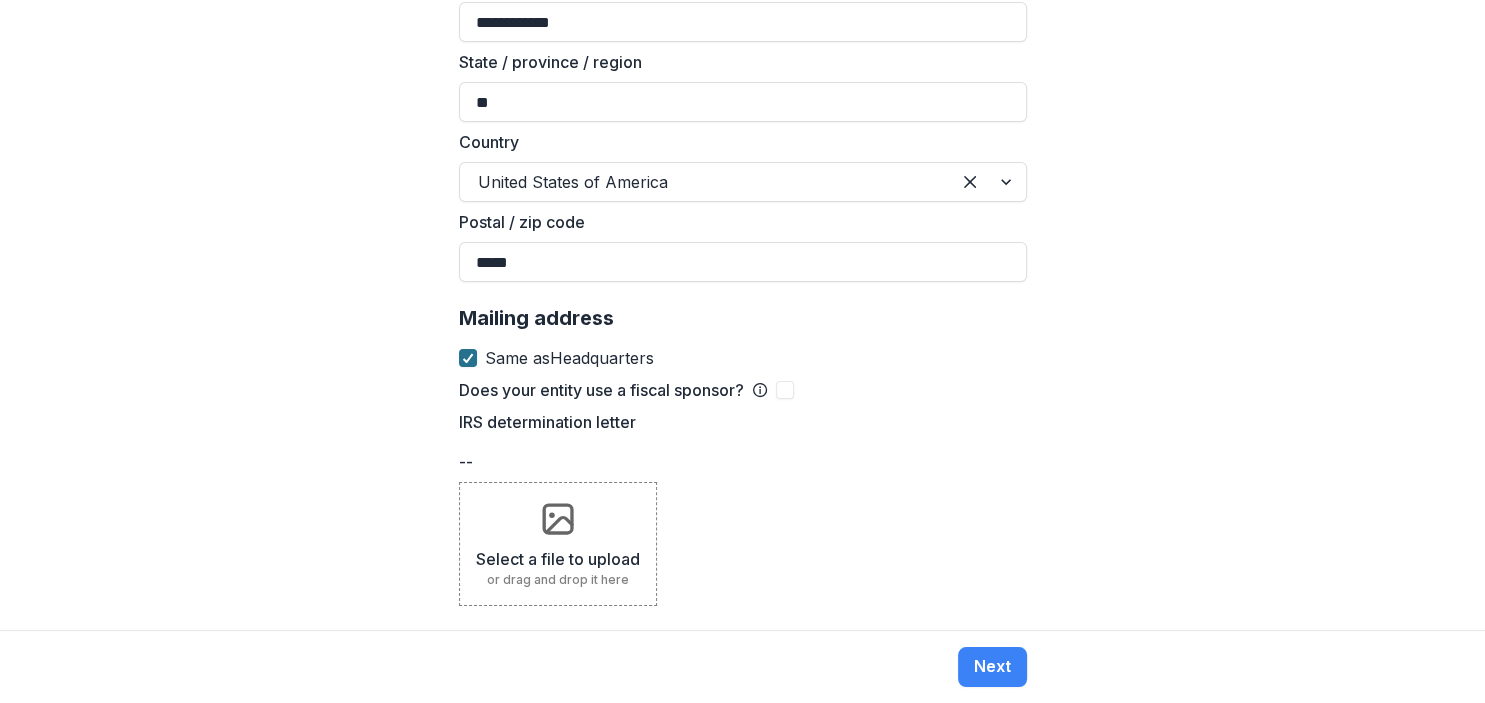 scroll, scrollTop: 1482, scrollLeft: 0, axis: vertical 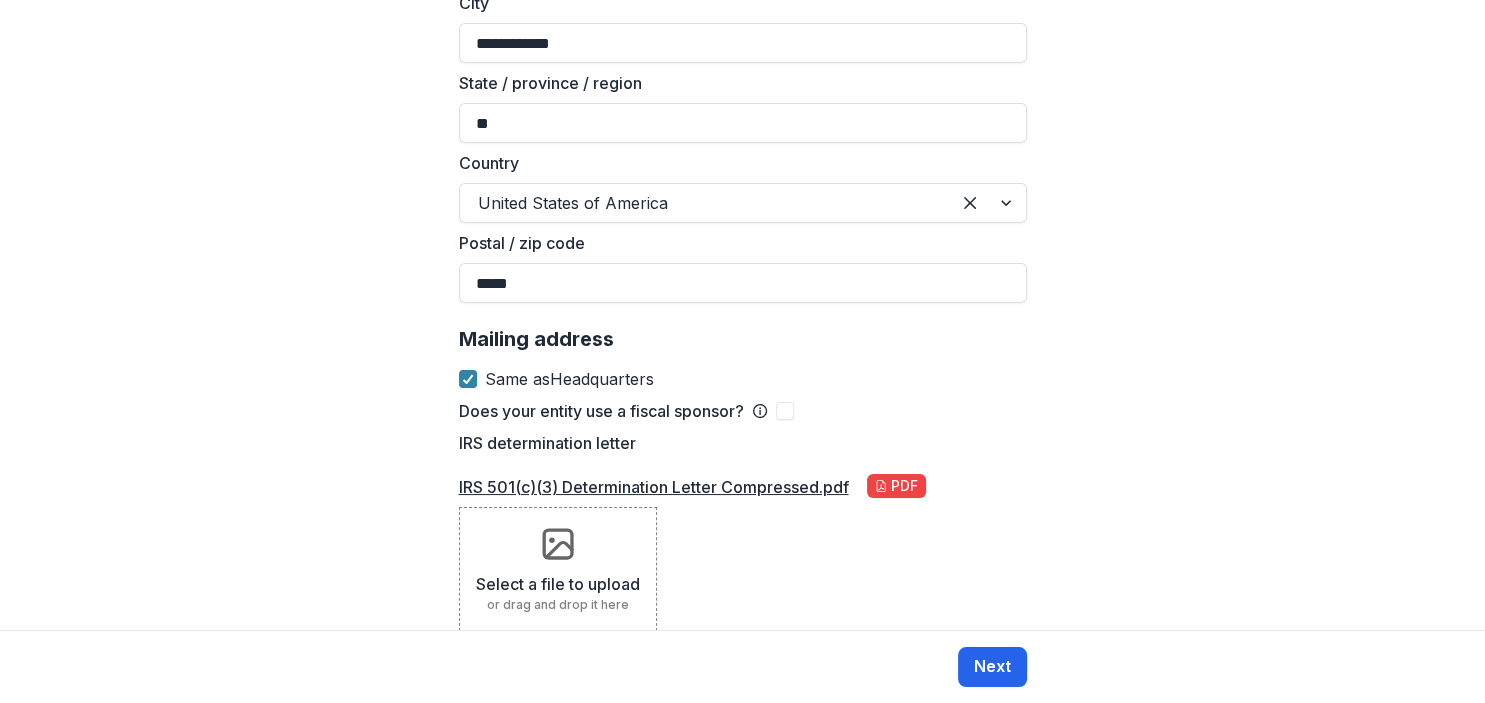 click on "Next" at bounding box center [992, 667] 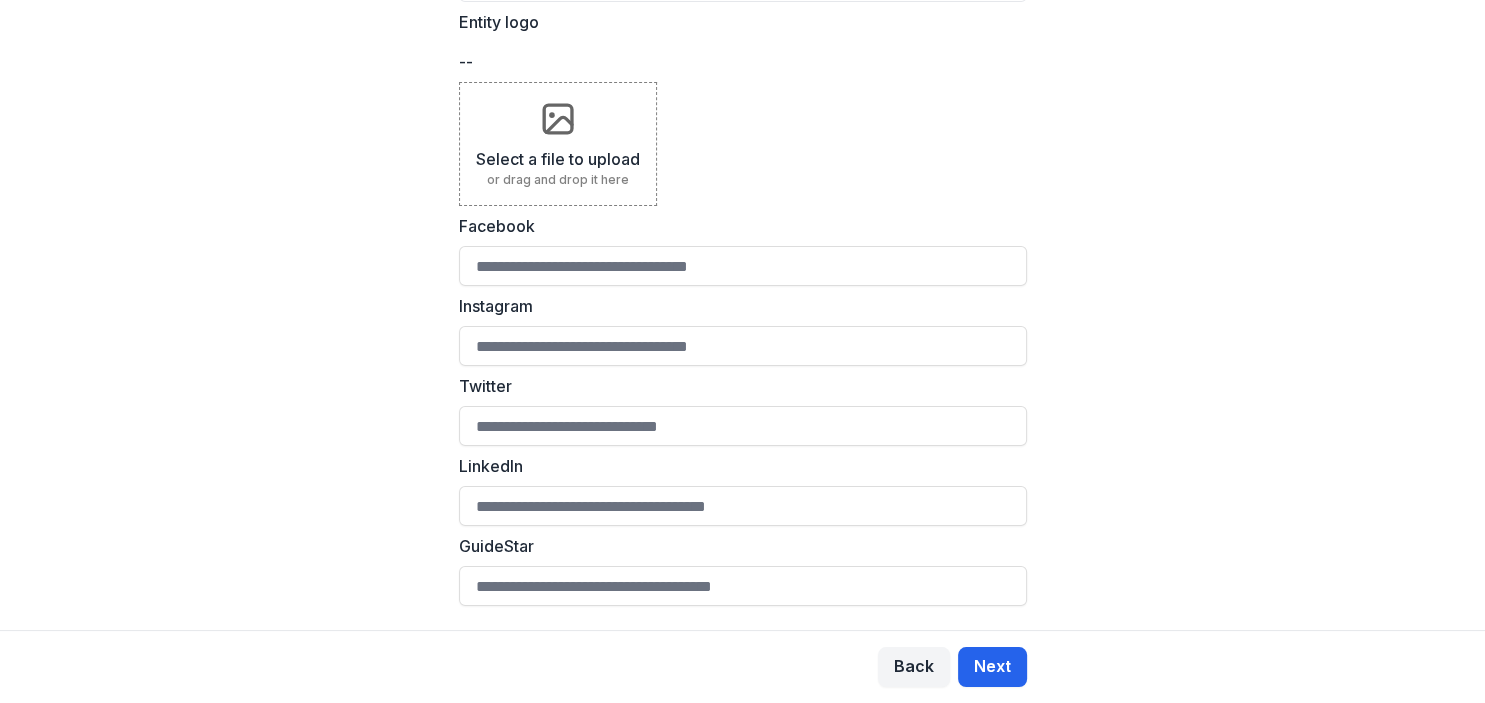 scroll, scrollTop: 0, scrollLeft: 0, axis: both 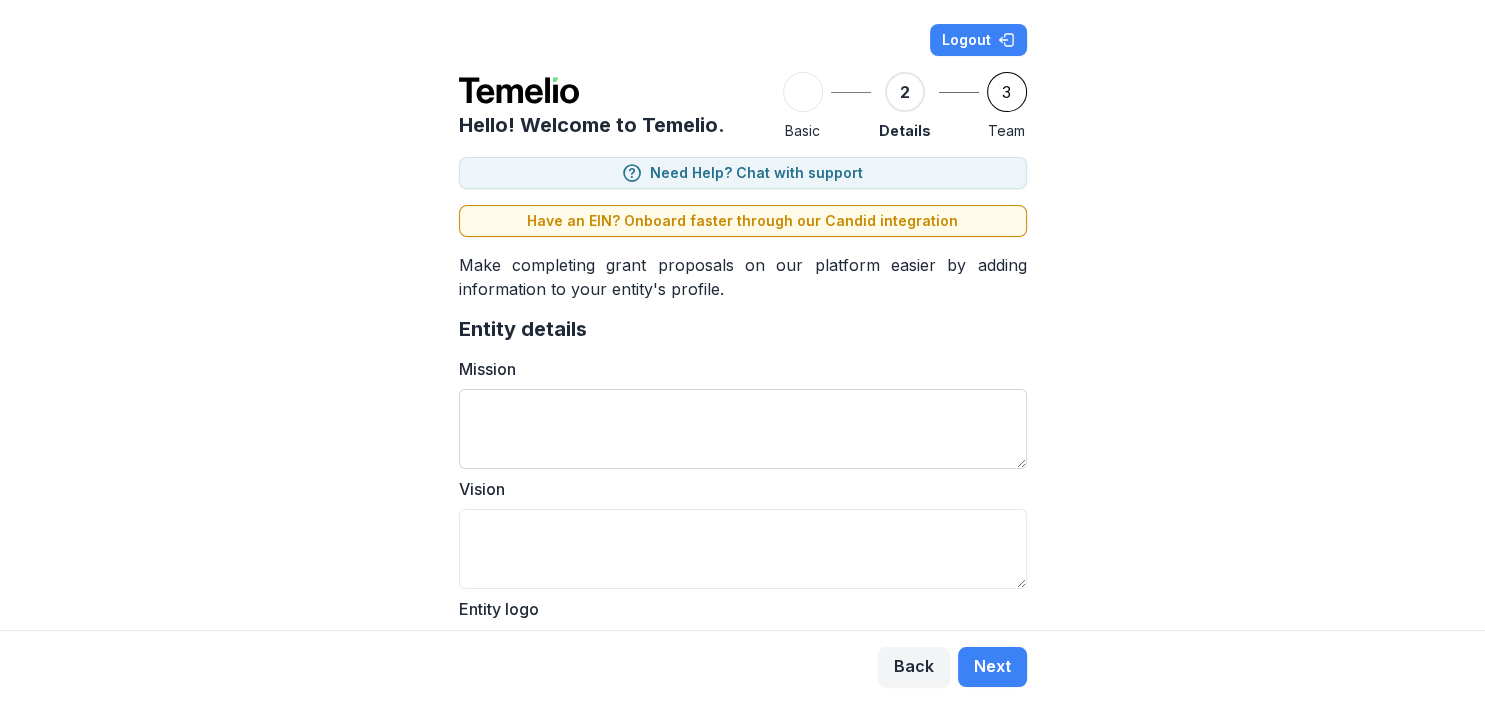 click on "Mission" at bounding box center (743, 429) 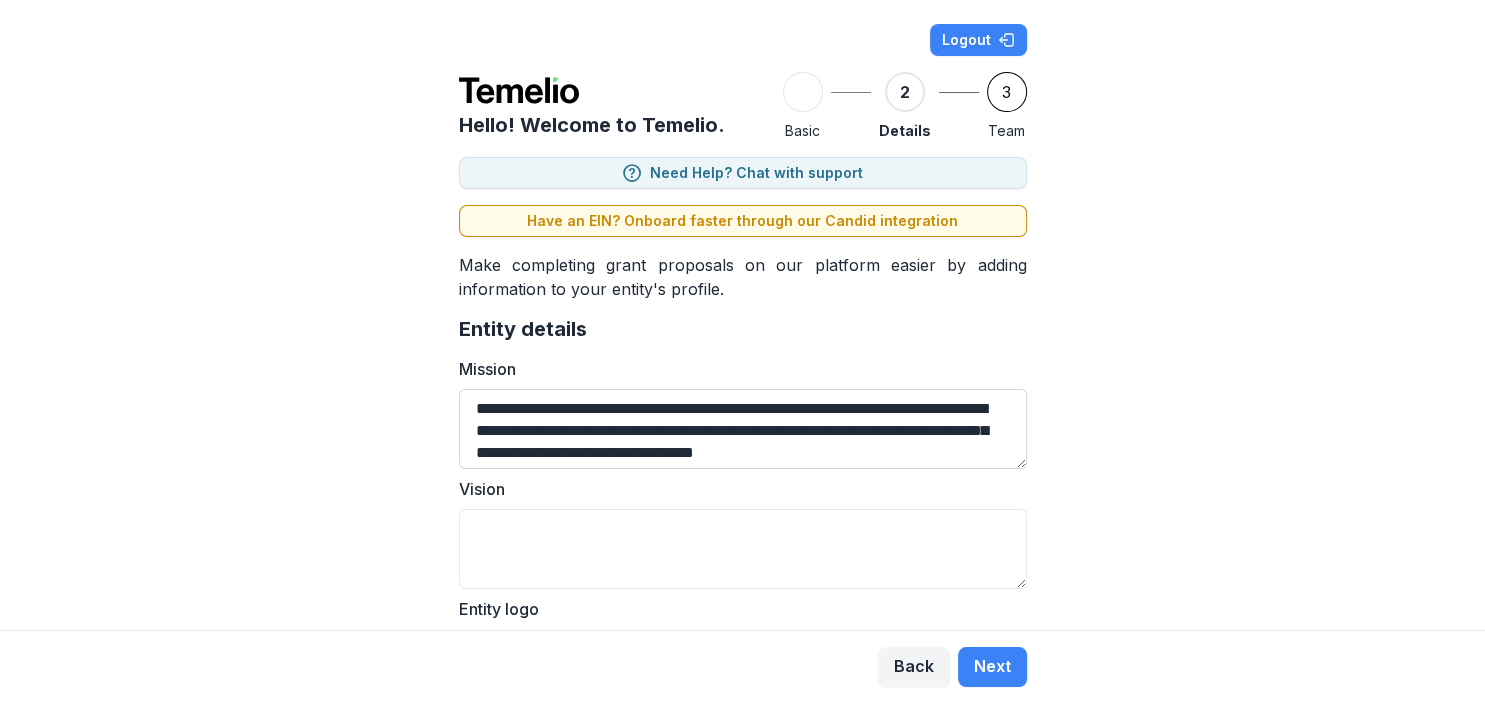 scroll, scrollTop: 17, scrollLeft: 0, axis: vertical 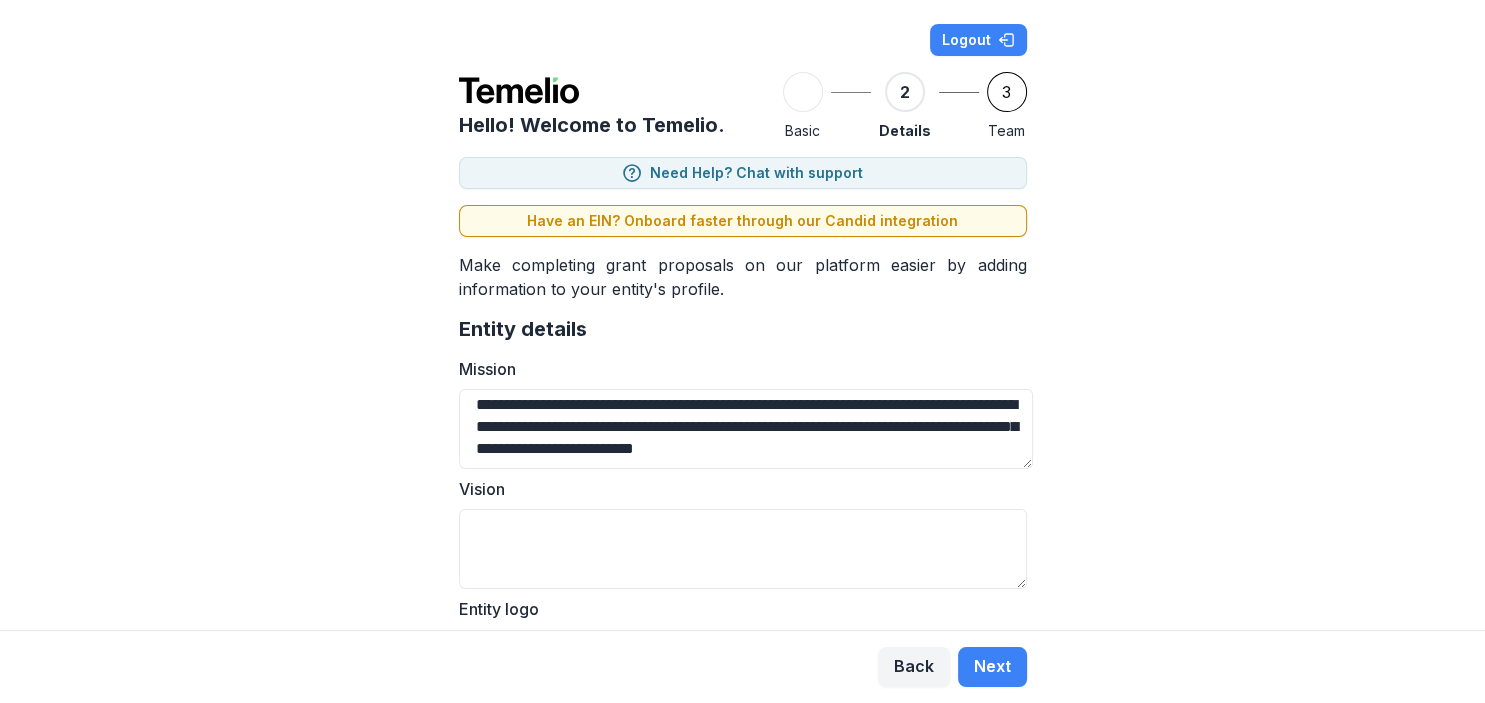 type on "**********" 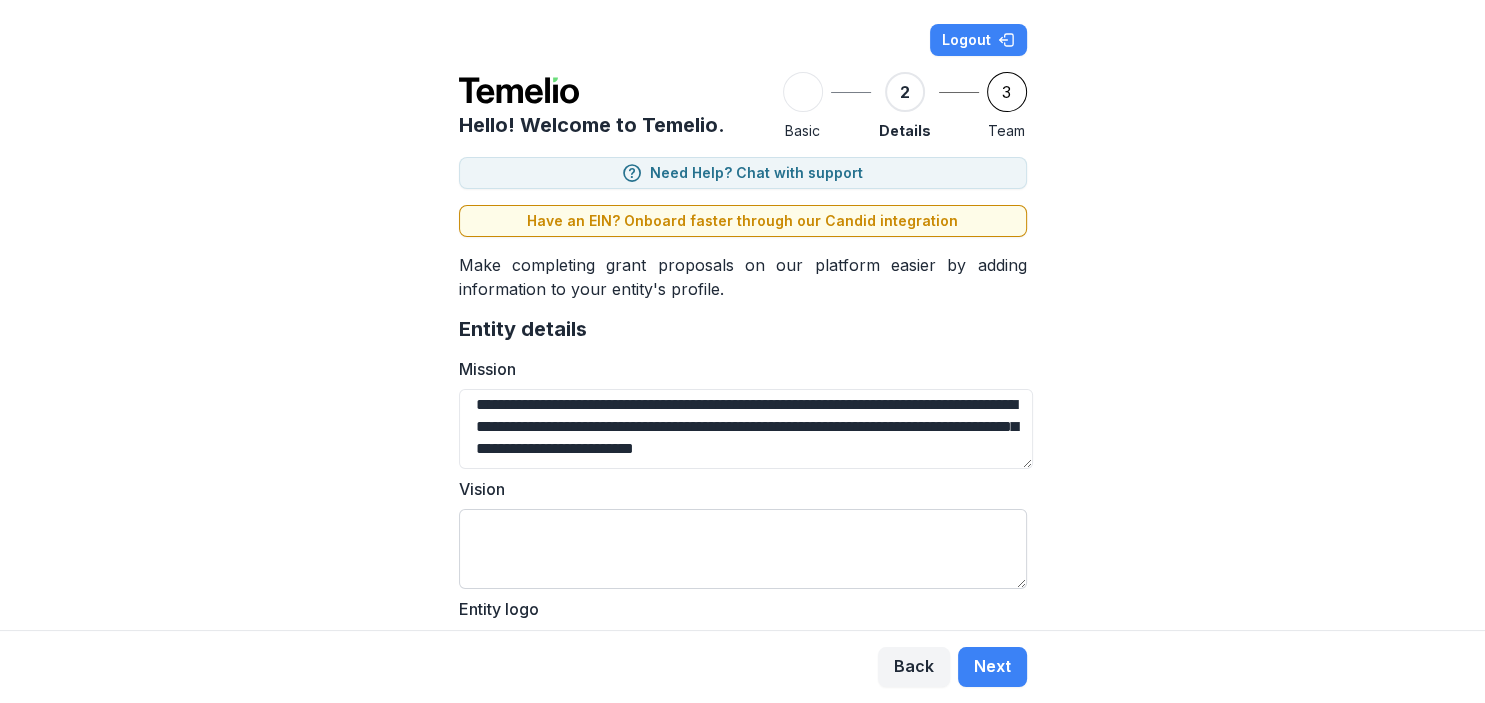 click on "Vision" at bounding box center [743, 549] 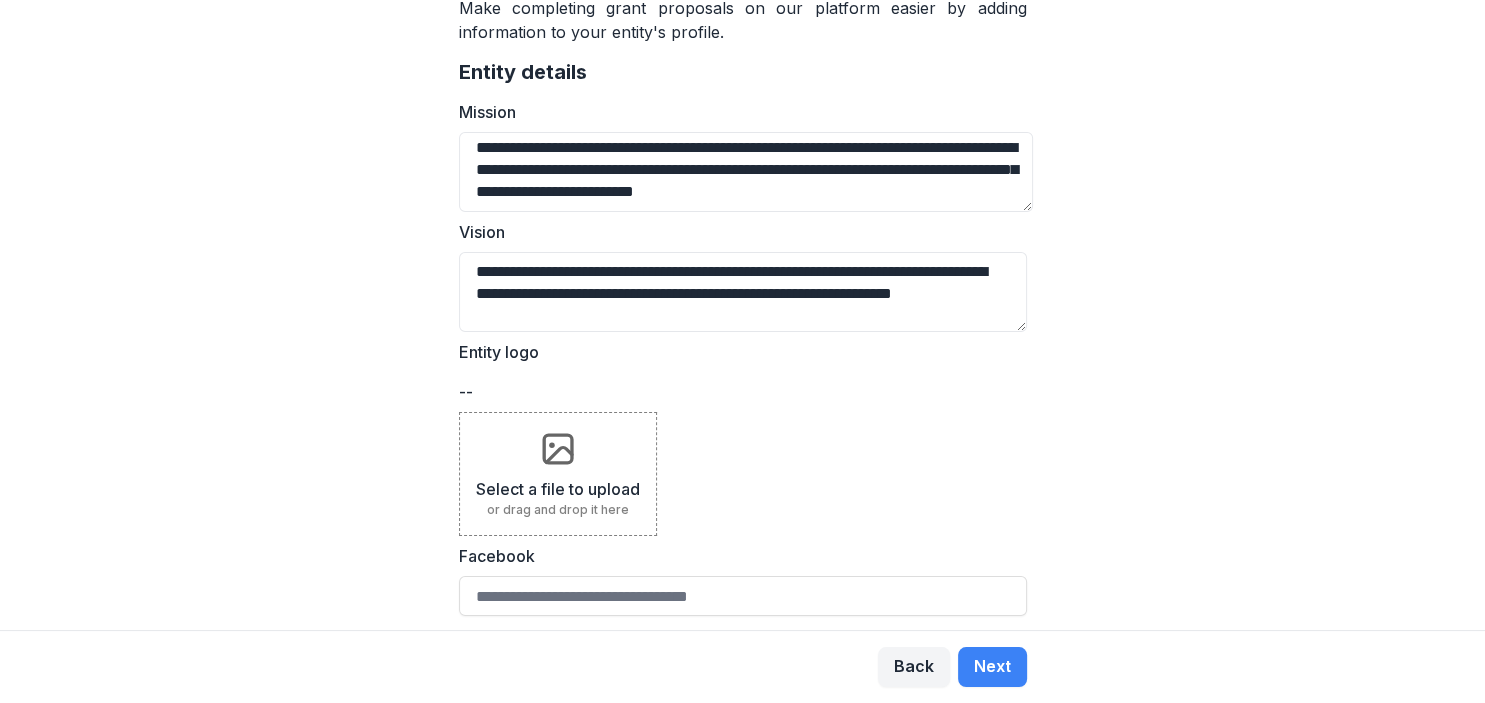 scroll, scrollTop: 346, scrollLeft: 0, axis: vertical 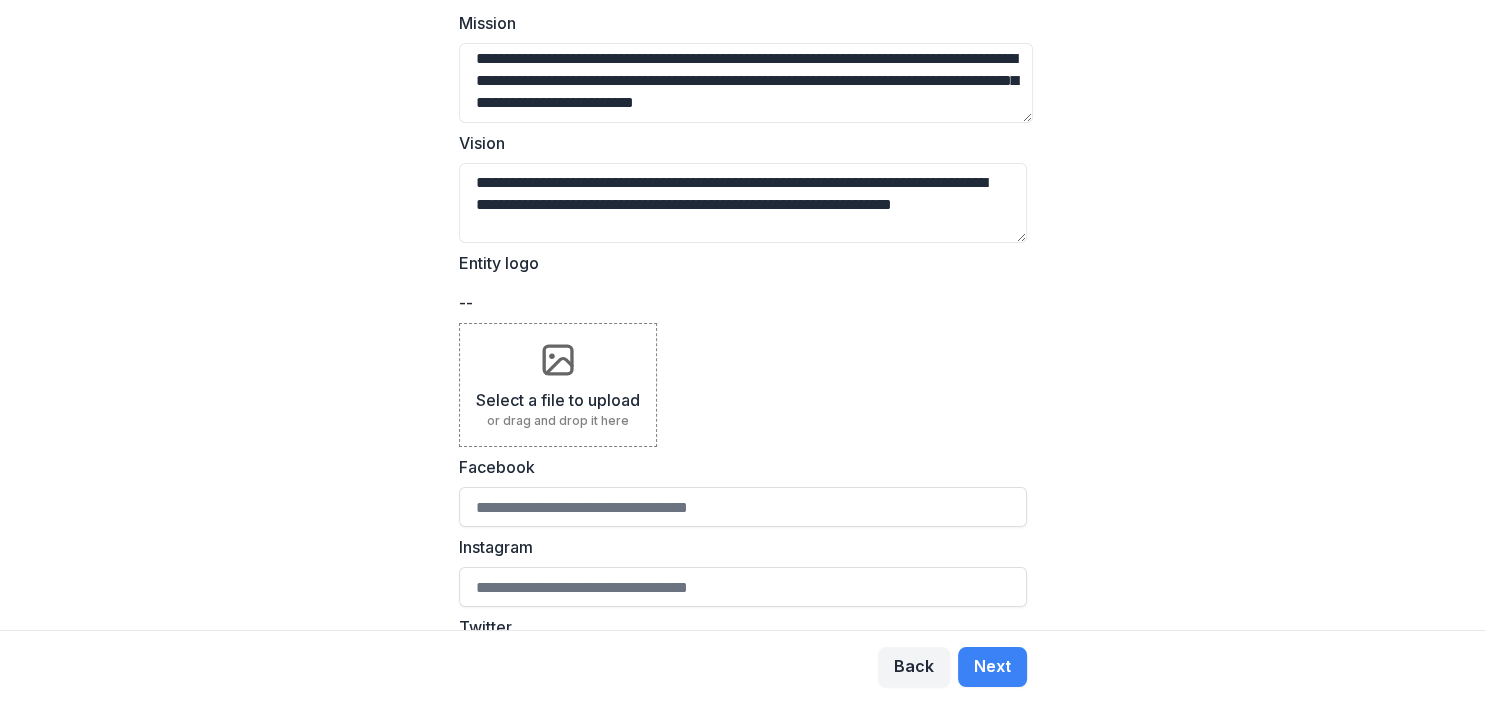 type on "**********" 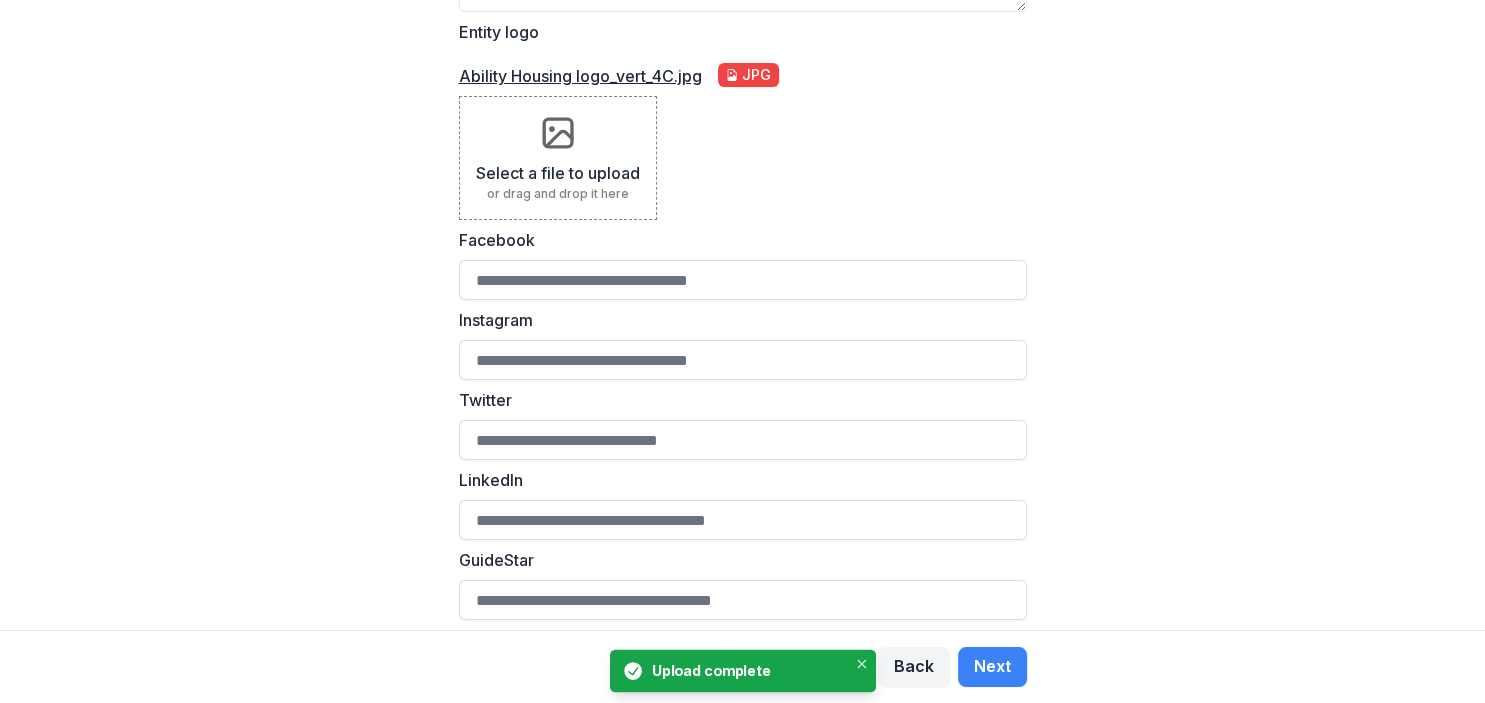 scroll, scrollTop: 590, scrollLeft: 0, axis: vertical 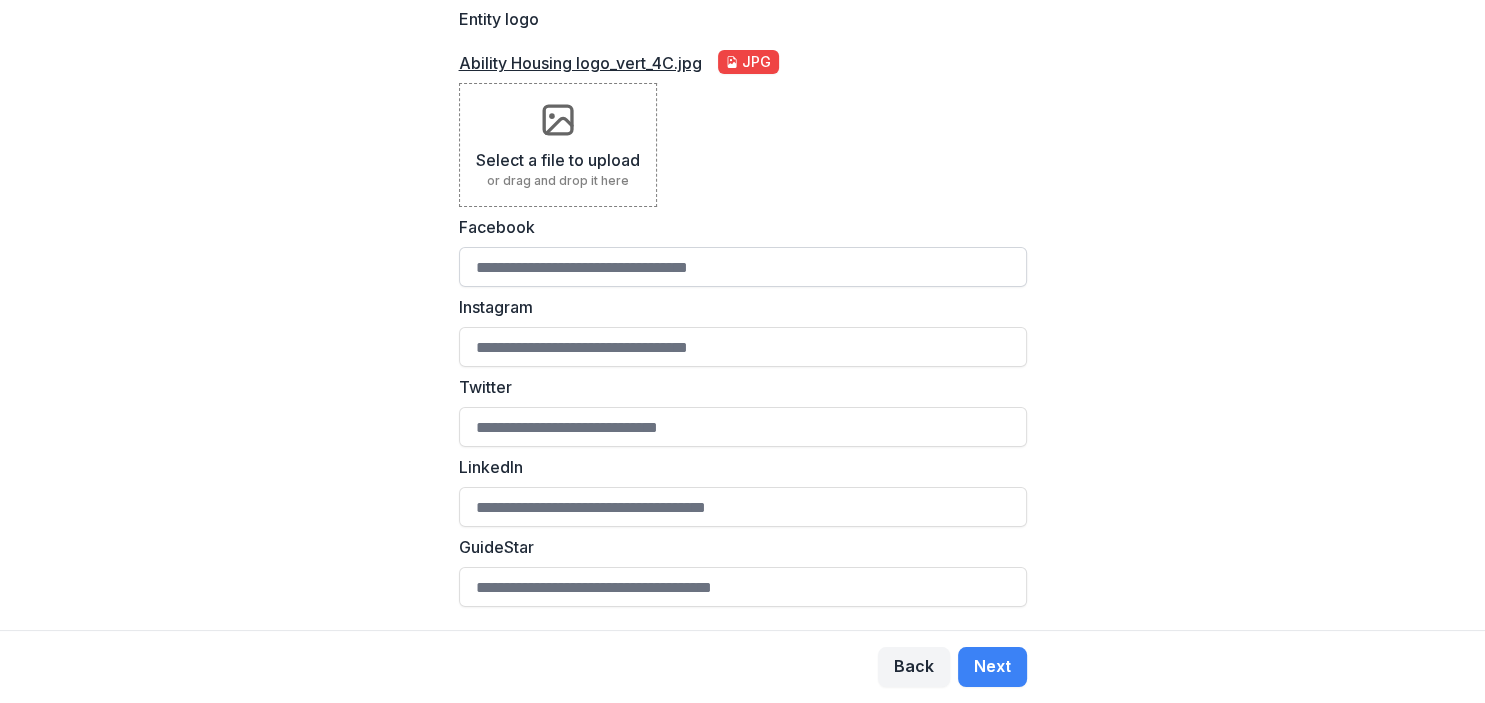 click on "Facebook" at bounding box center [743, 267] 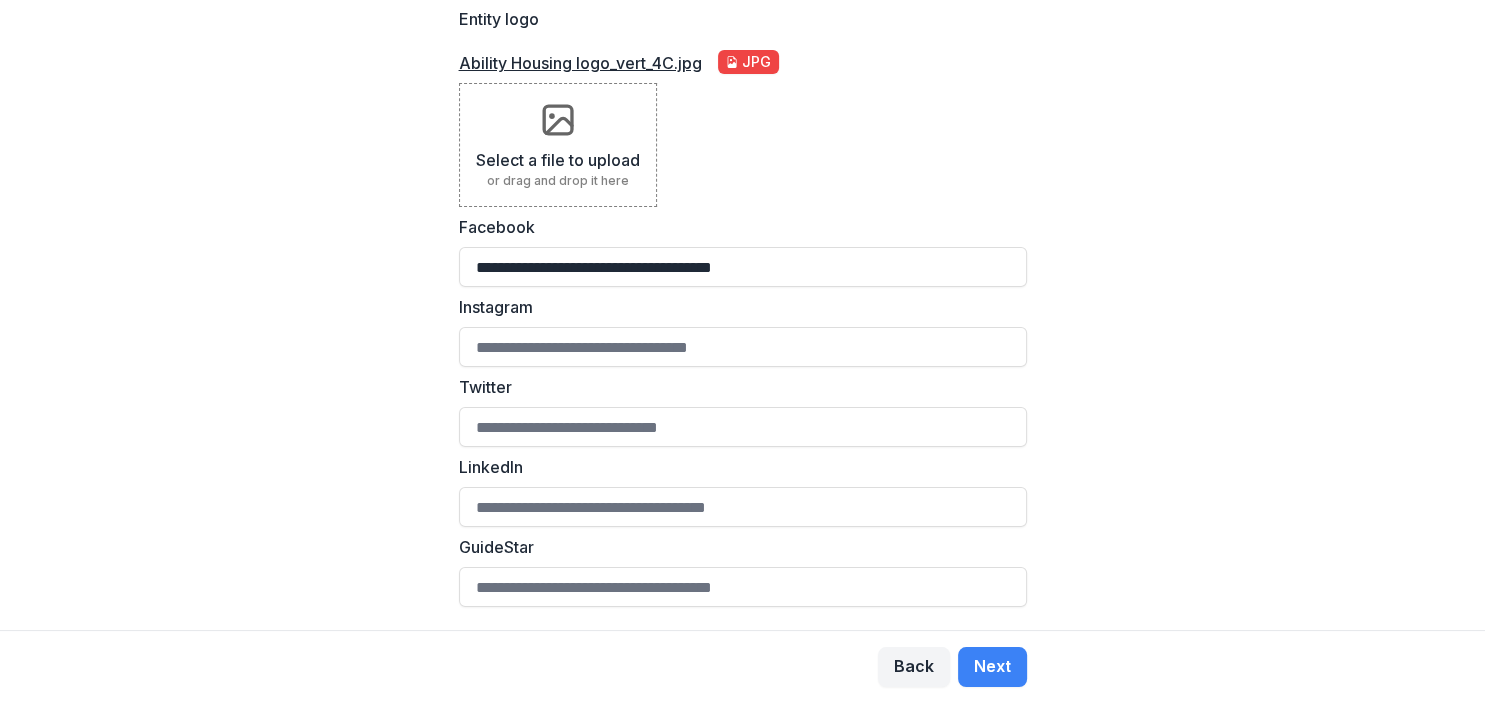 type on "**********" 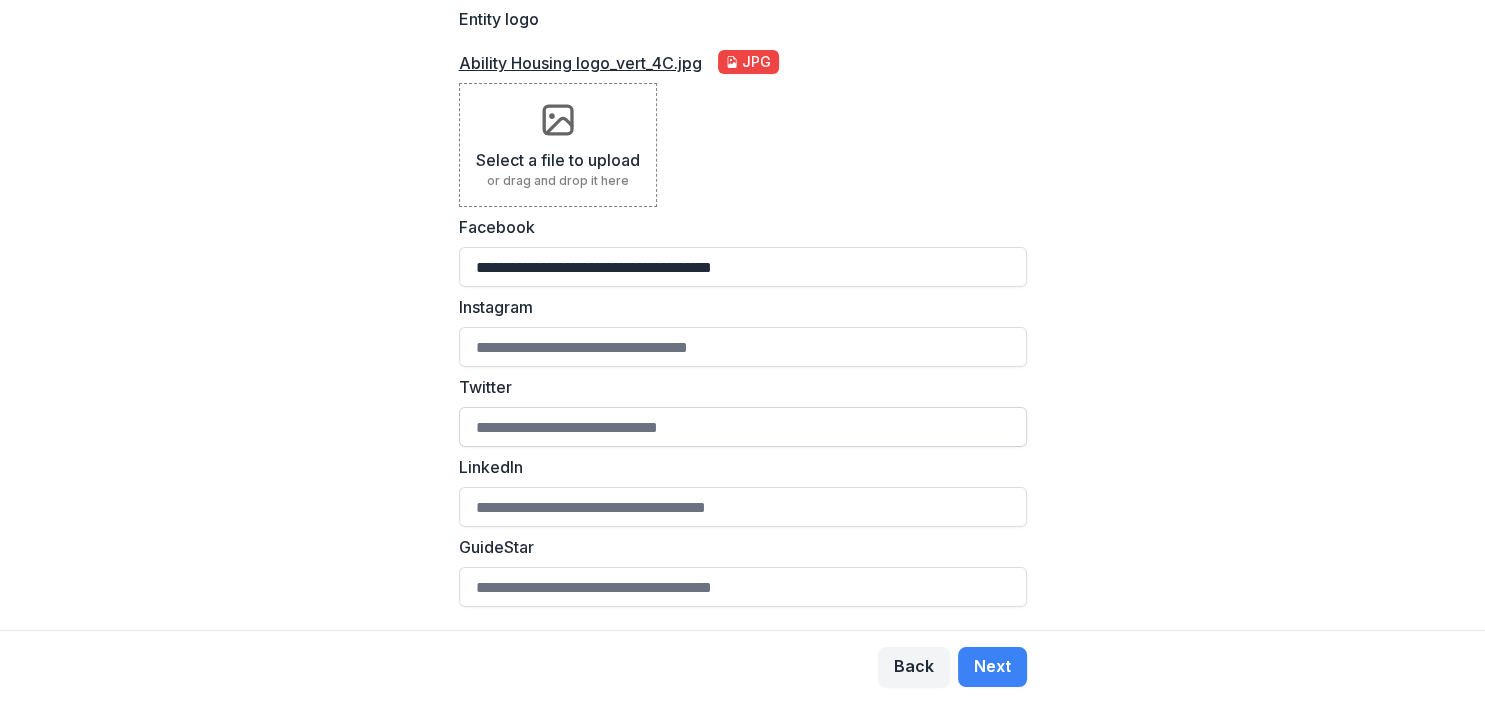 click on "Twitter" at bounding box center (743, 427) 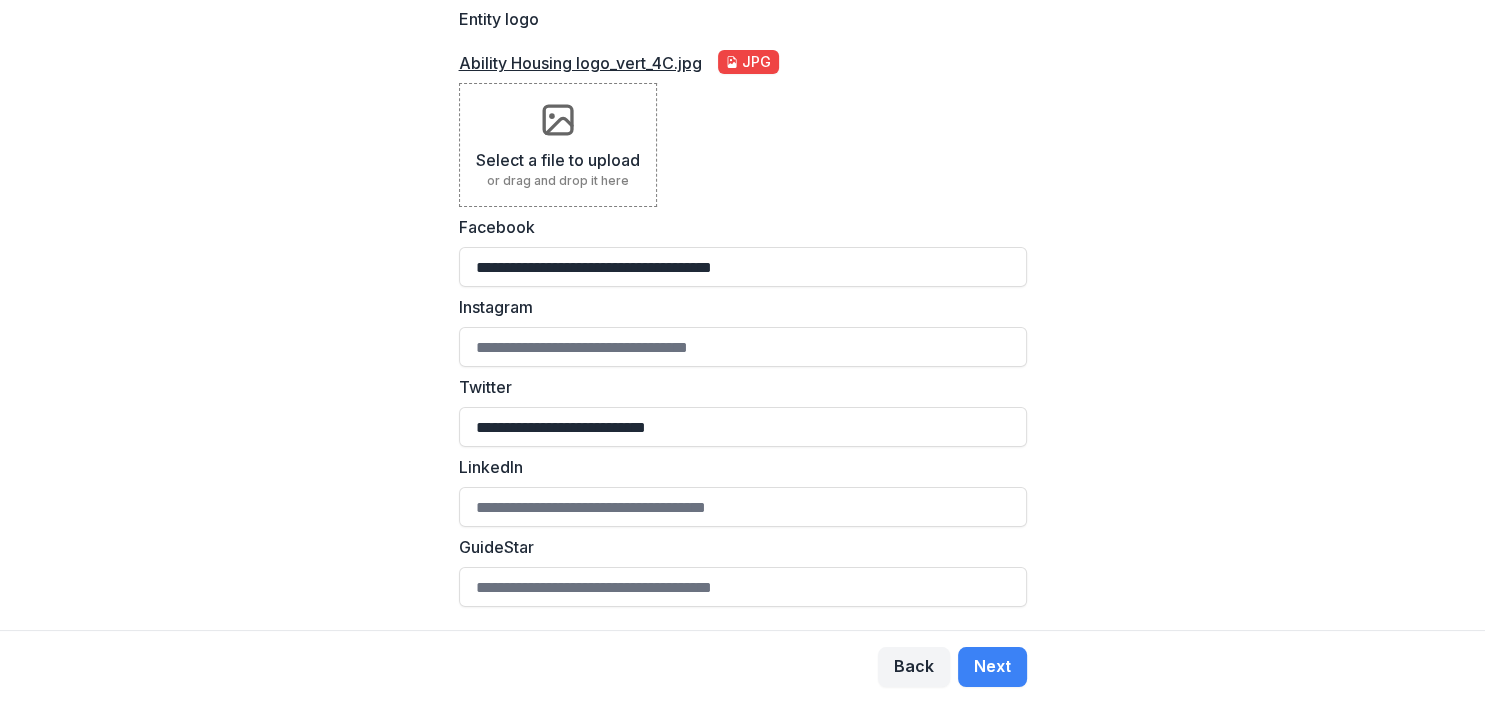 type on "**********" 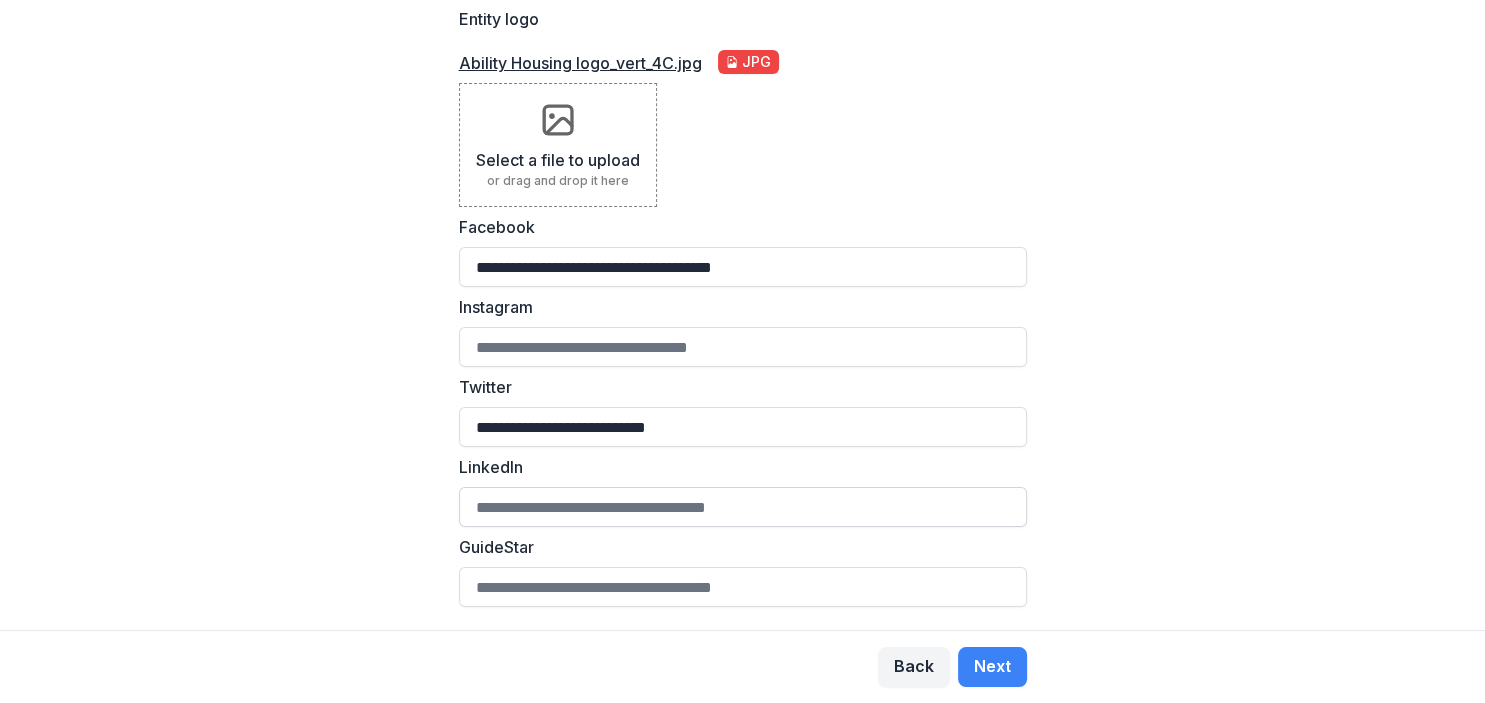 click on "LinkedIn" at bounding box center [743, 507] 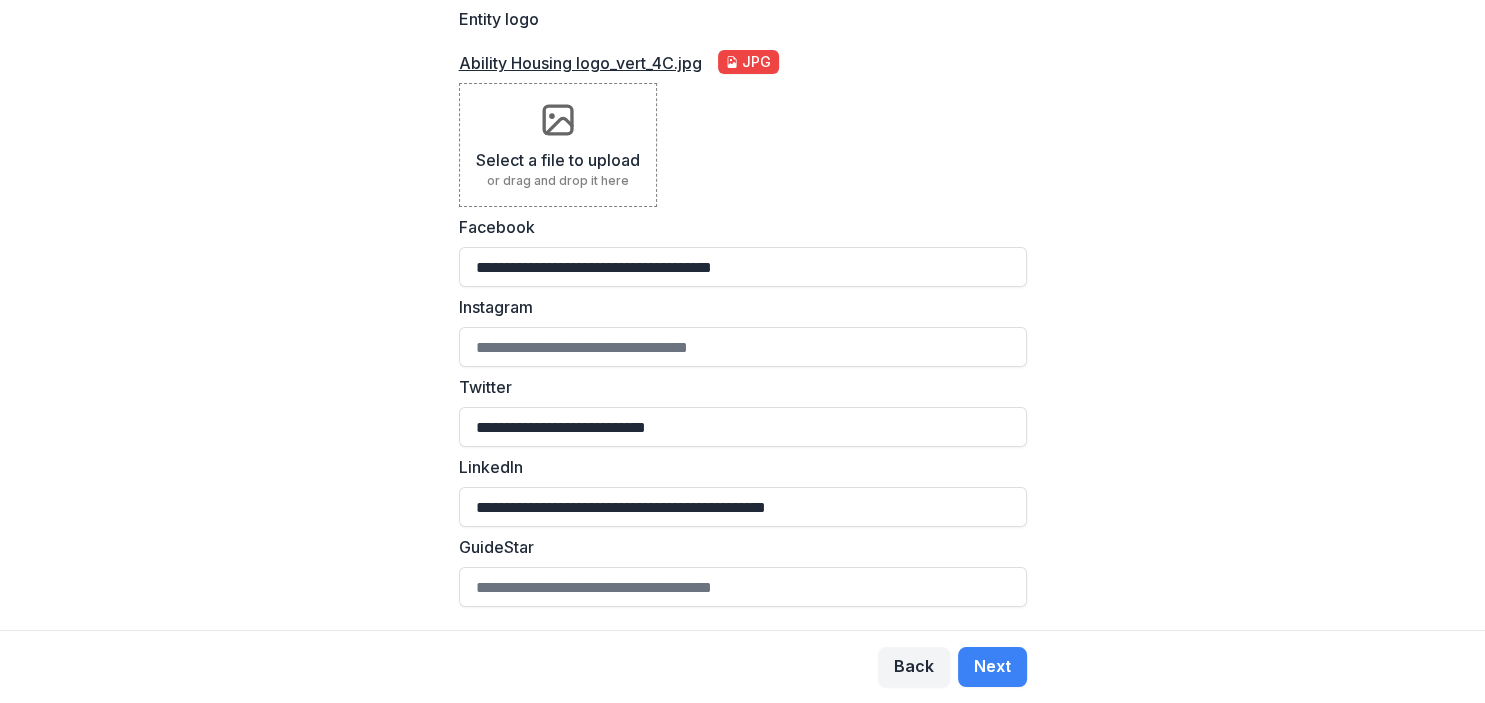 type on "**********" 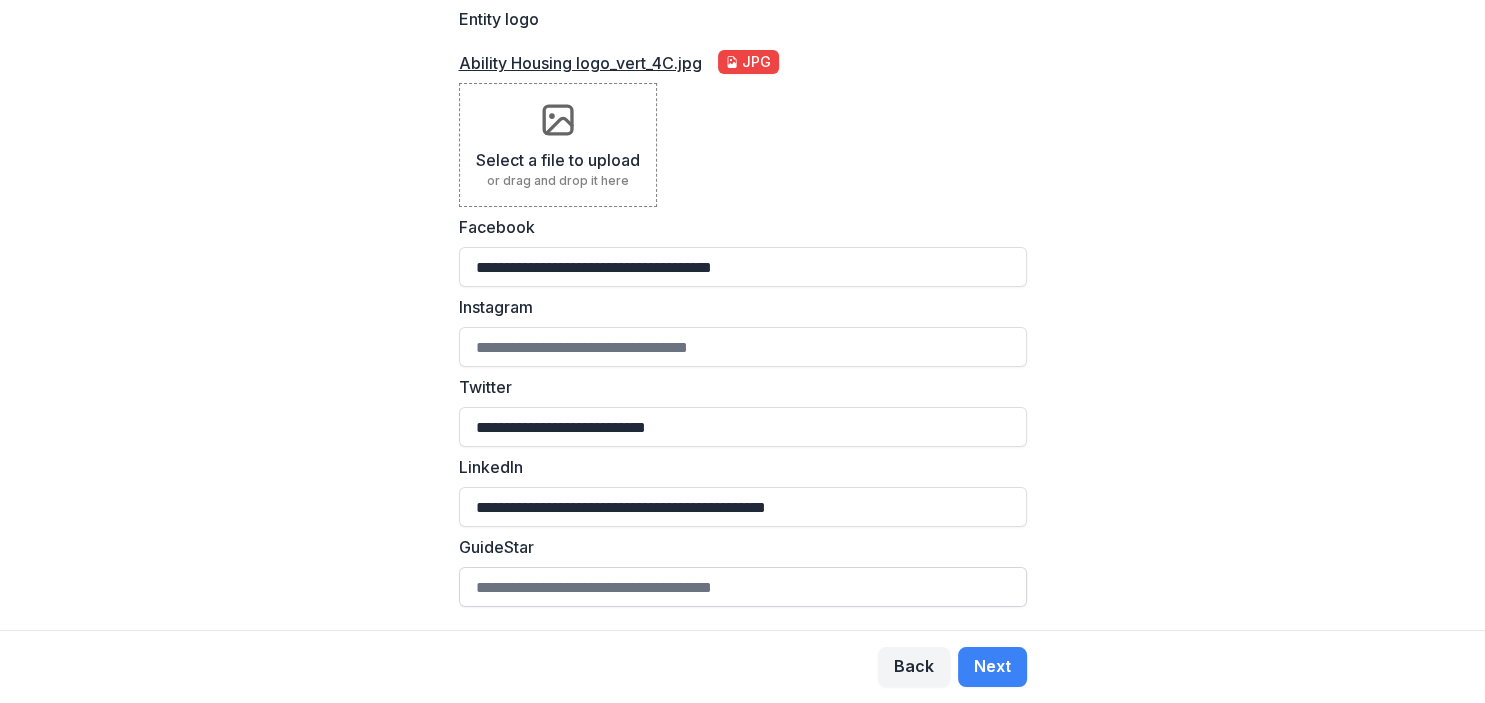 click on "GuideStar" at bounding box center [743, 587] 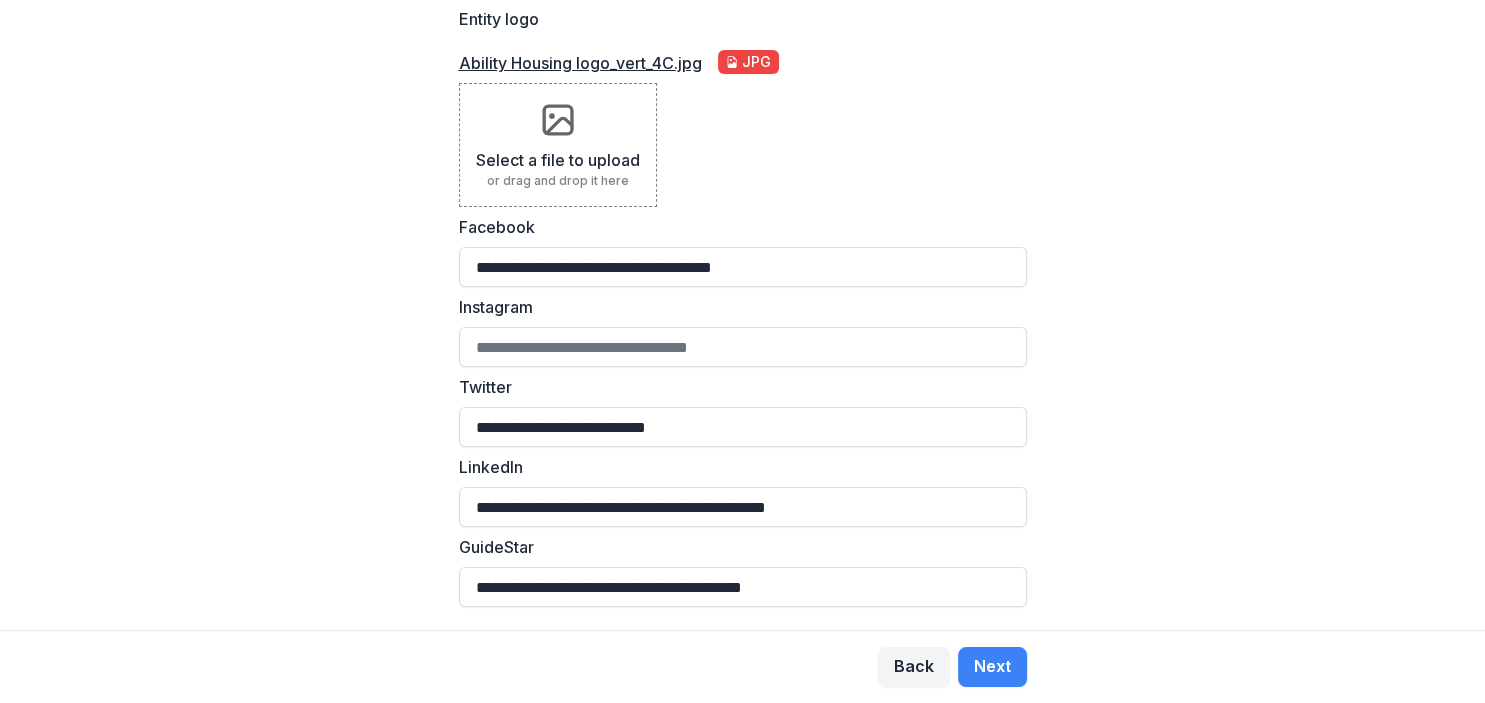 type on "**********" 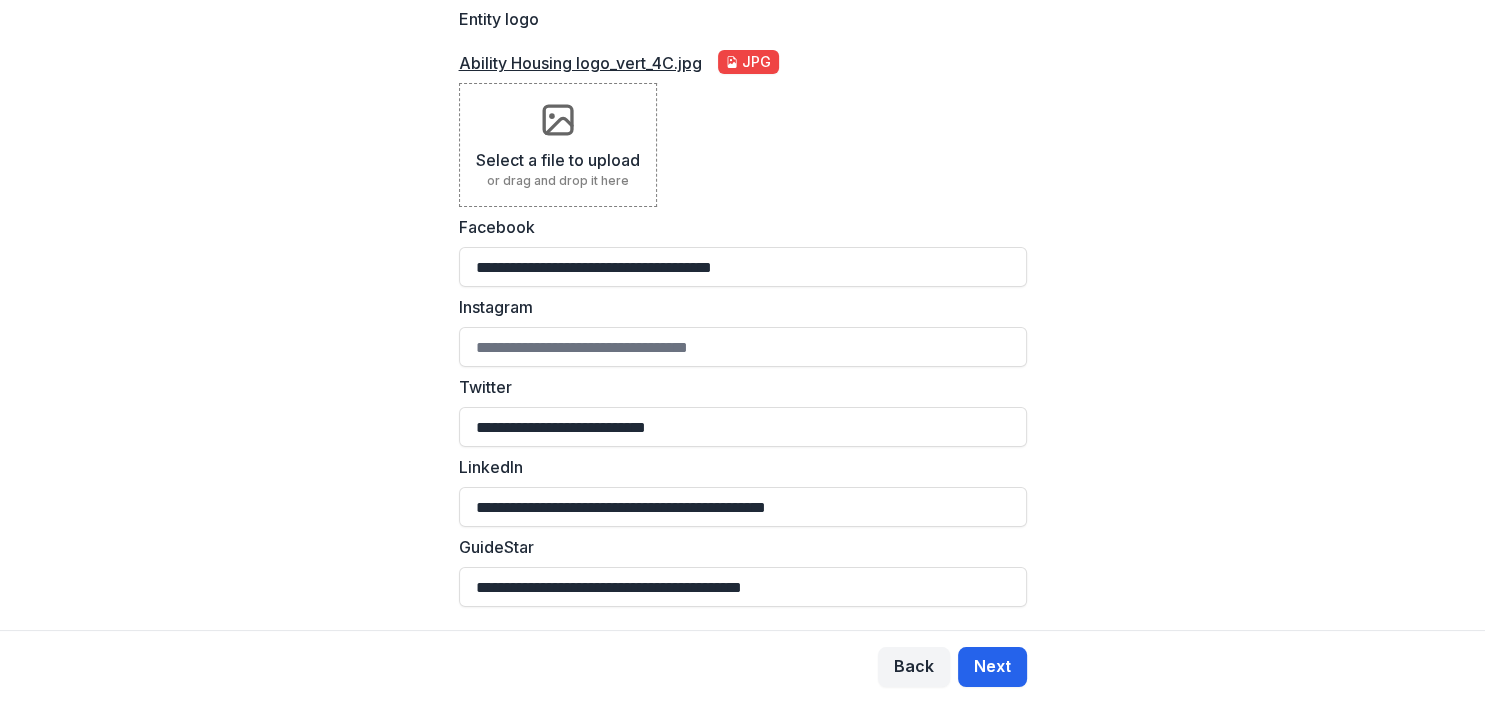 click on "Next" at bounding box center (992, 667) 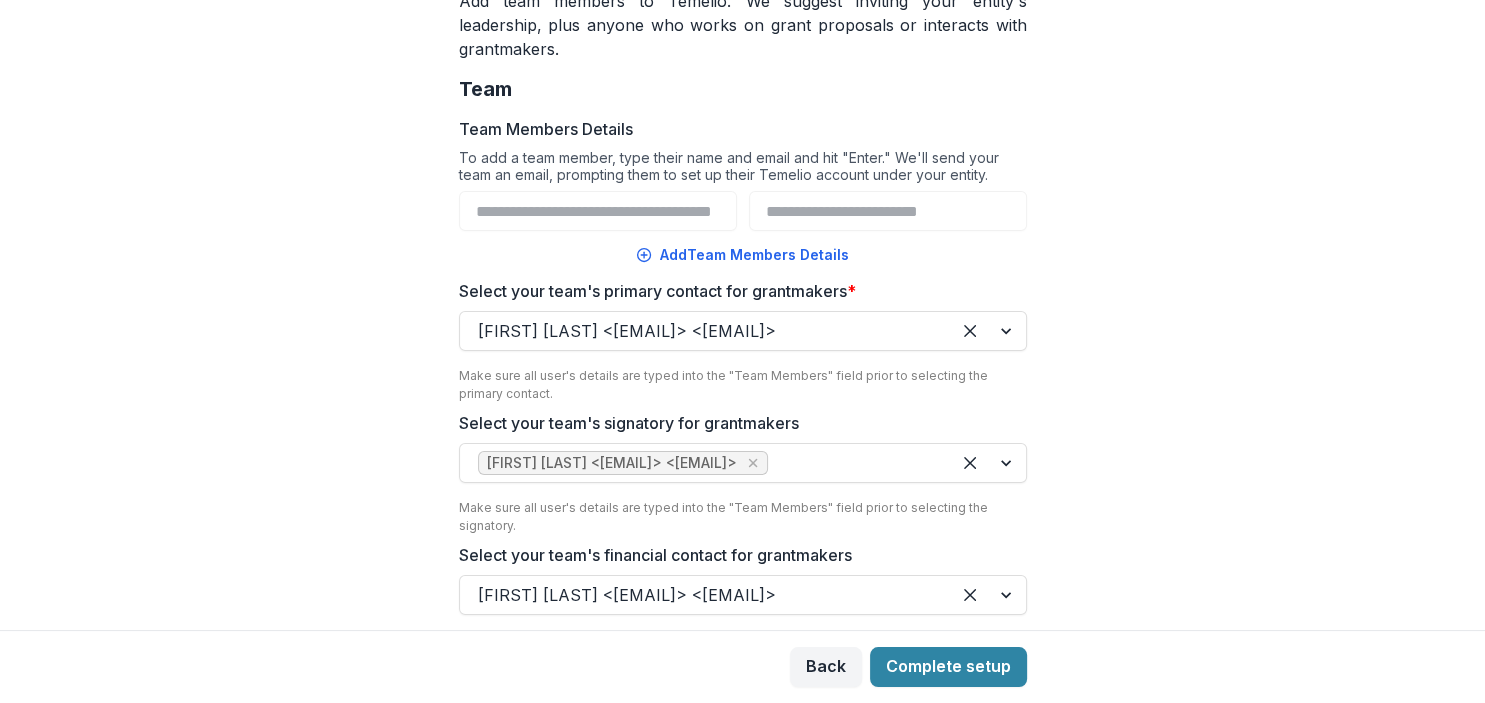 scroll, scrollTop: 276, scrollLeft: 0, axis: vertical 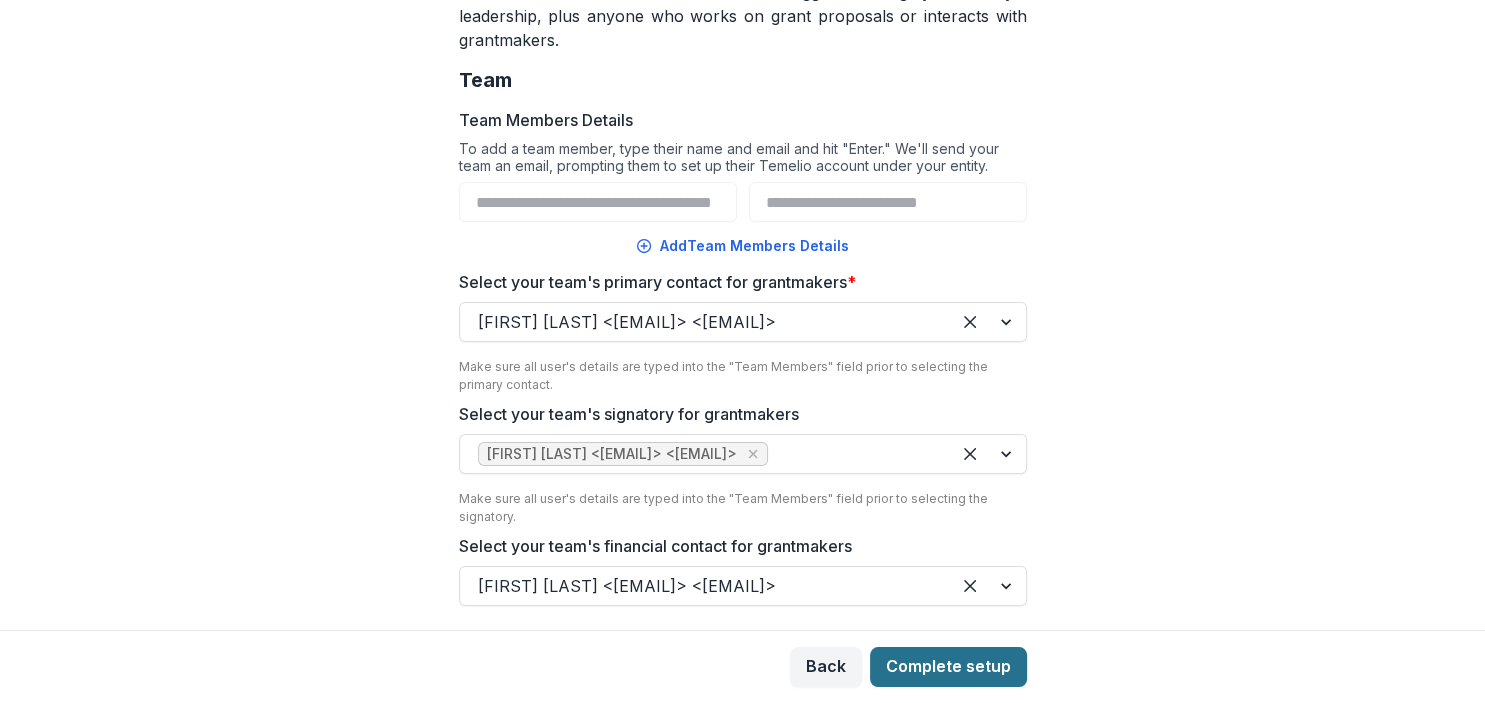 click on "Complete setup" at bounding box center [948, 667] 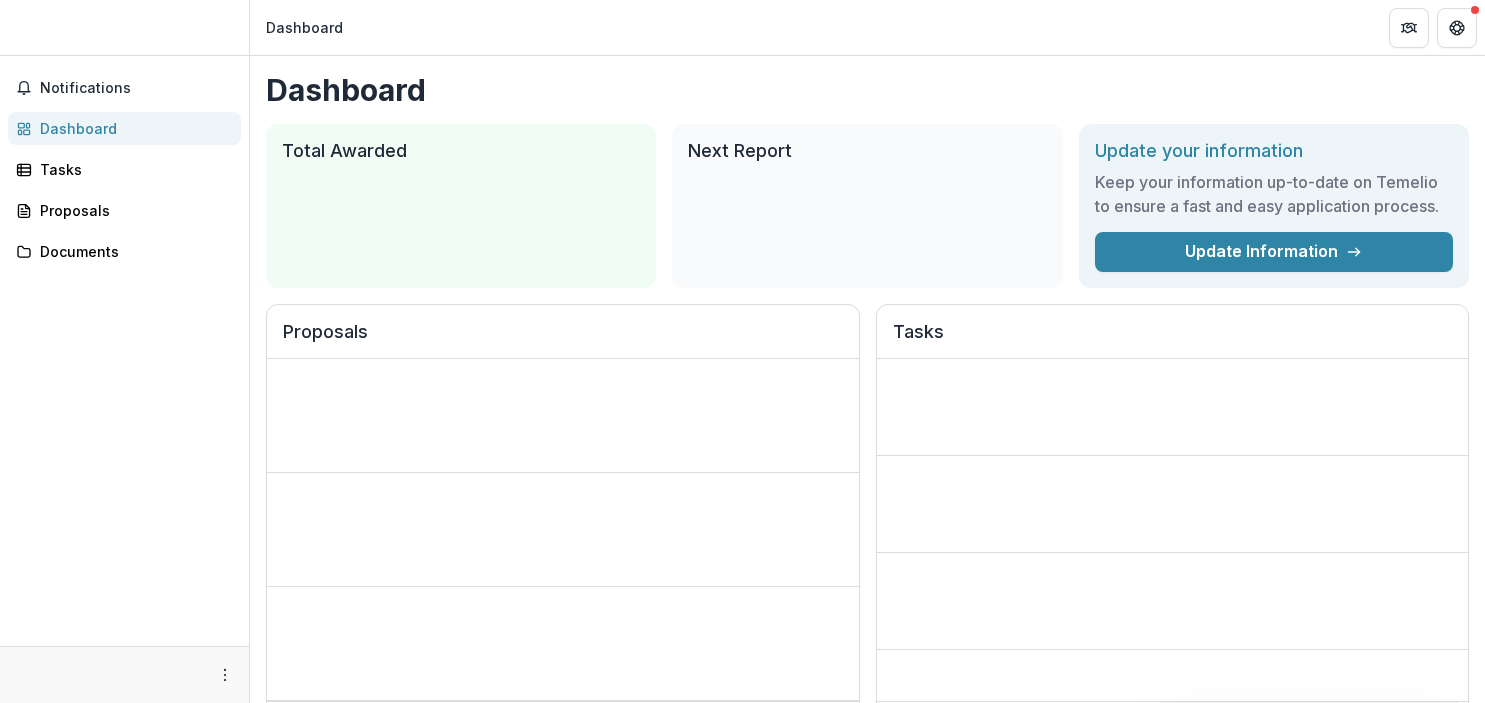 scroll, scrollTop: 0, scrollLeft: 0, axis: both 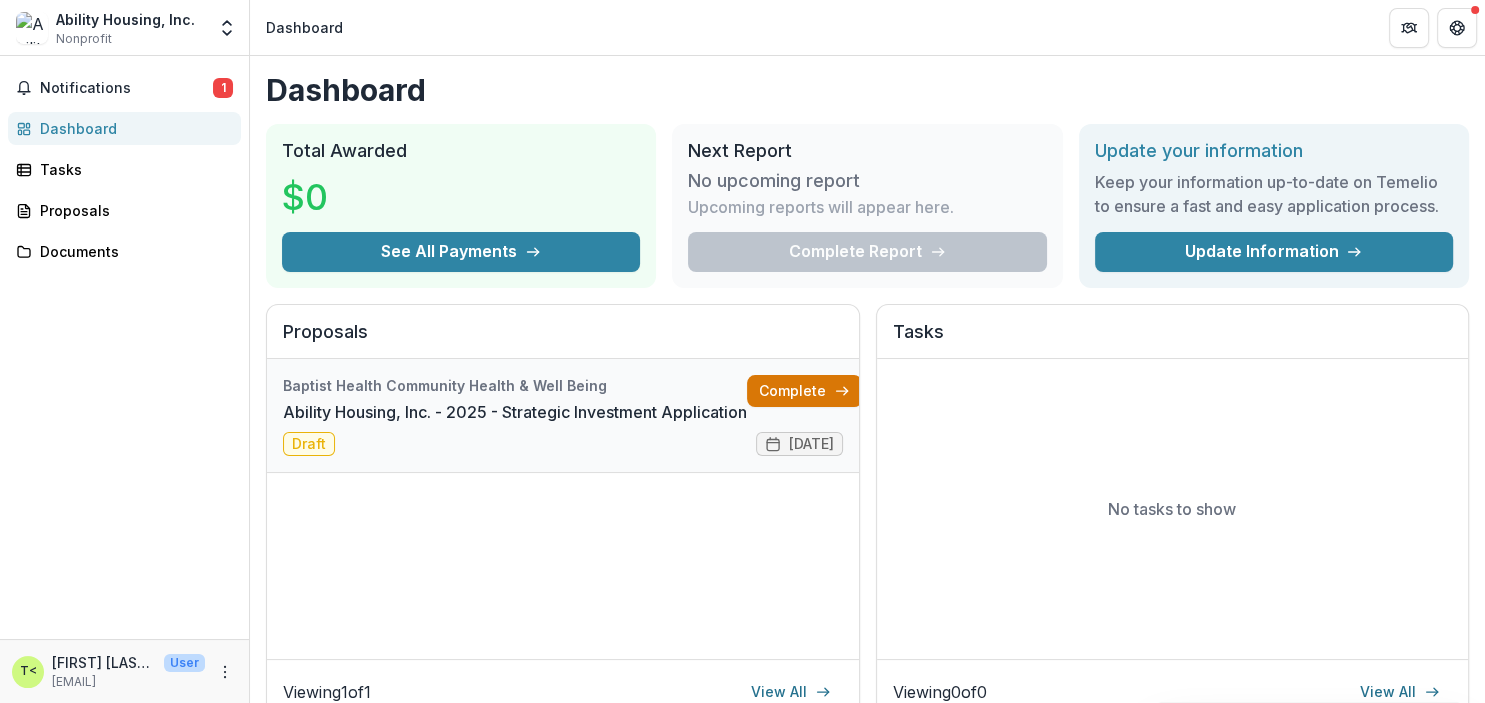 click on "Complete" at bounding box center [804, 391] 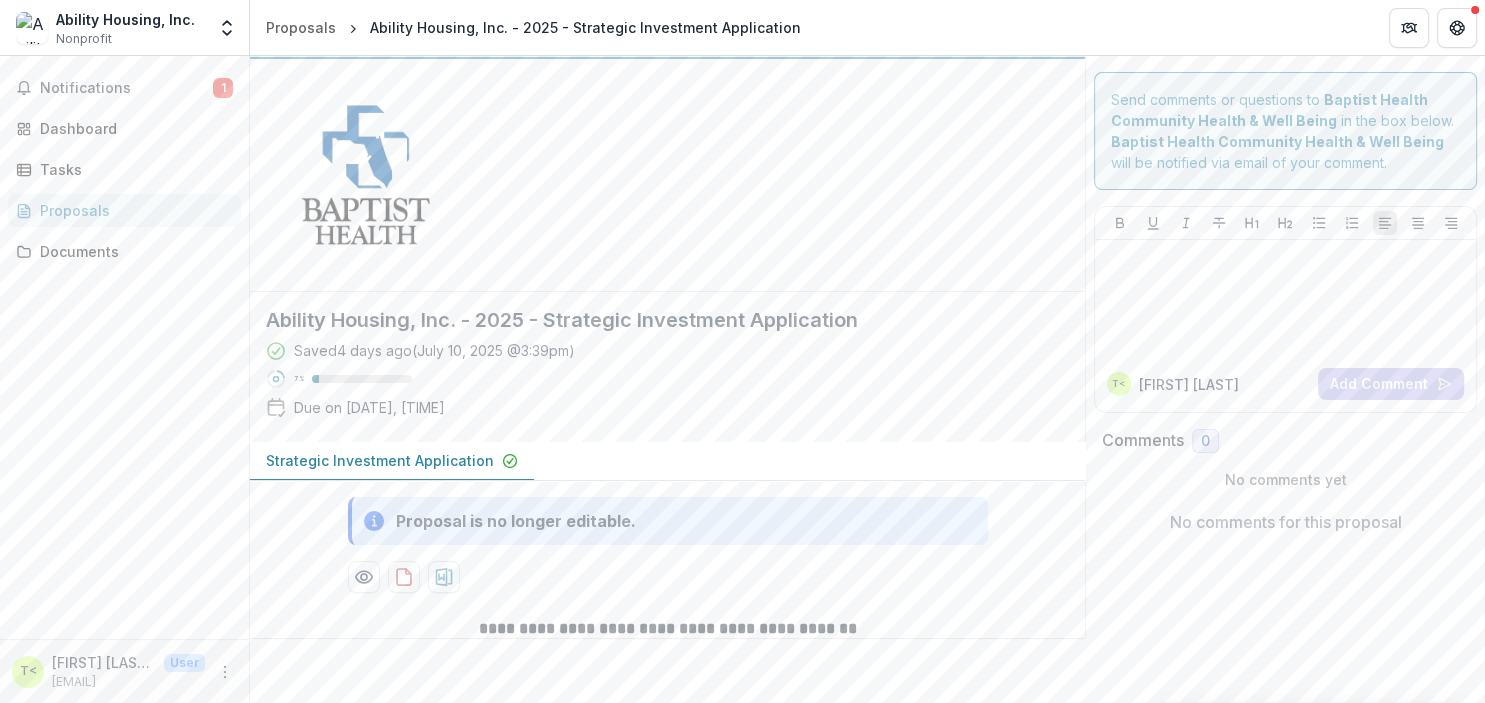 scroll, scrollTop: 0, scrollLeft: 0, axis: both 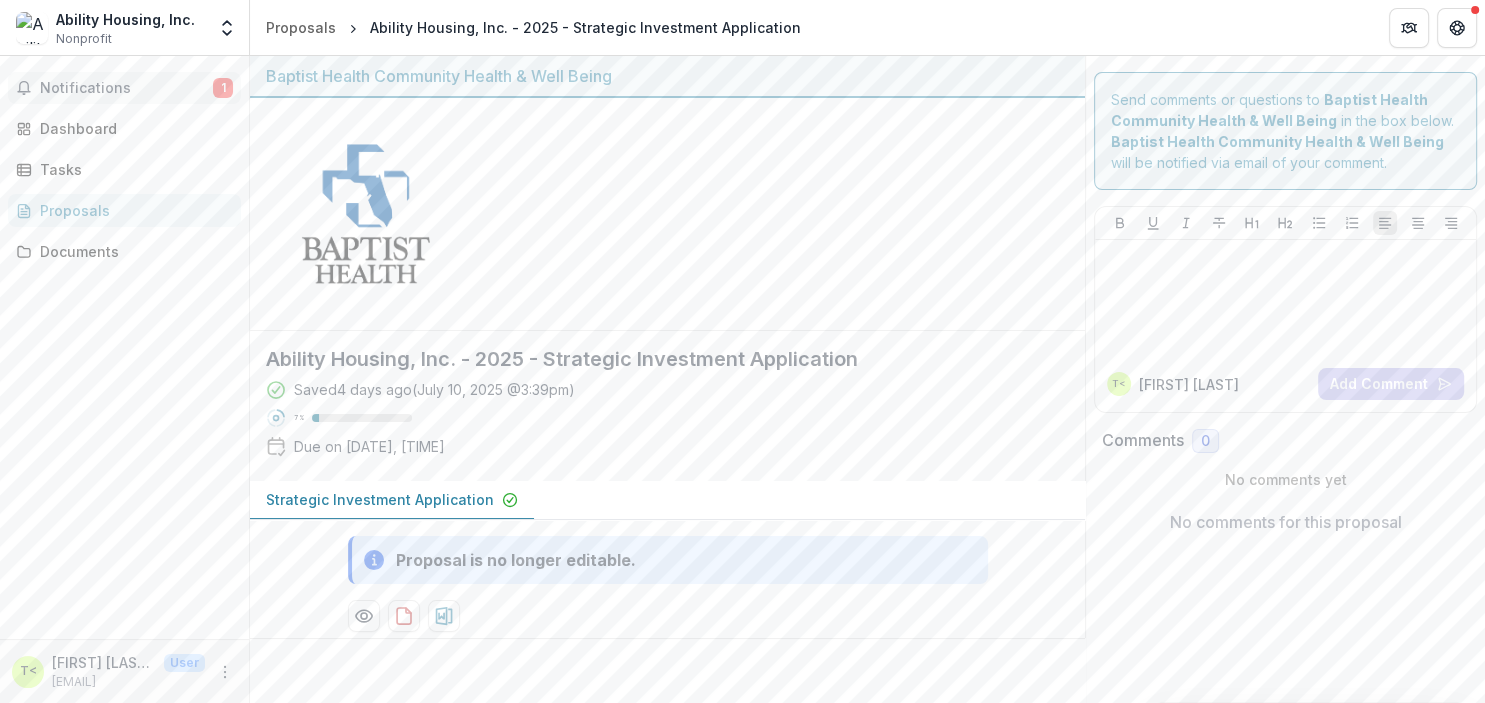 click on "Notifications" at bounding box center (126, 88) 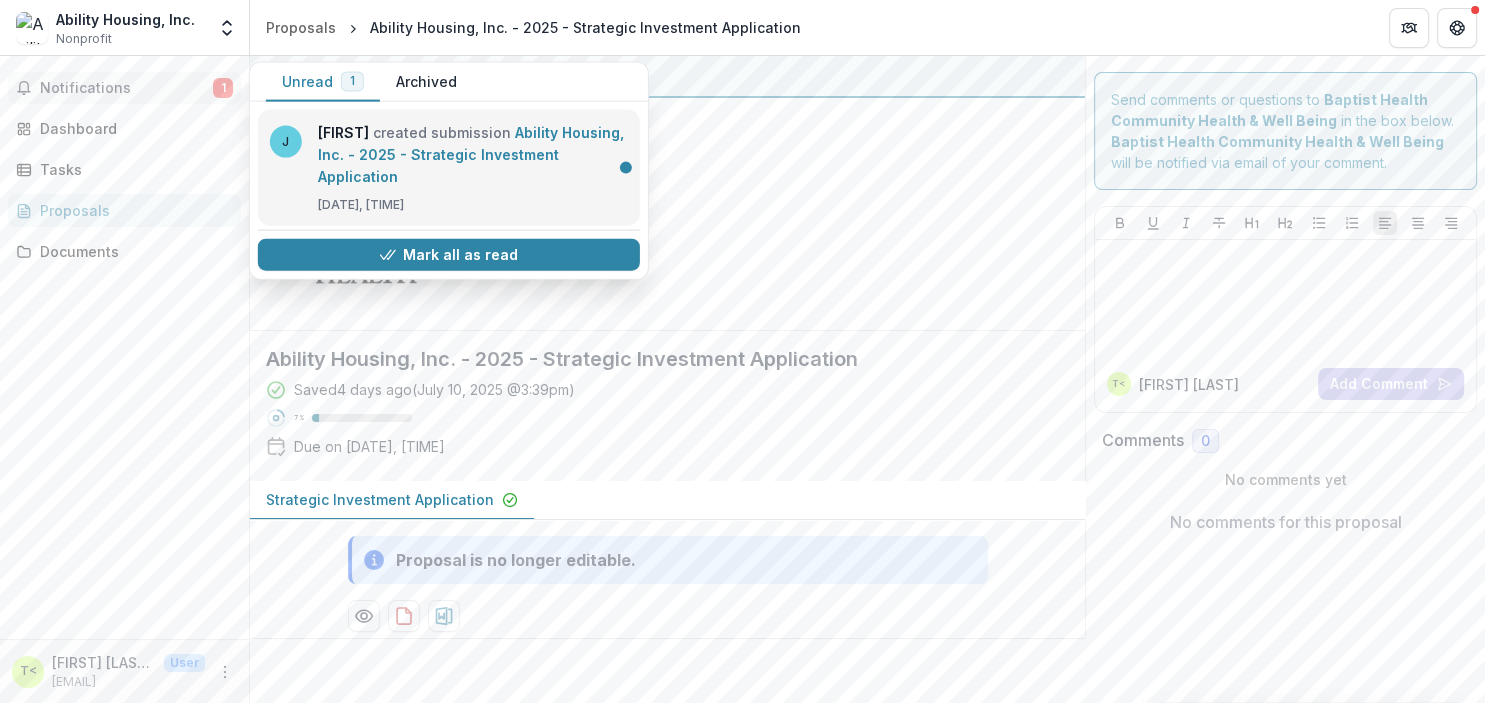click on "Ability Housing, Inc. - 2025 - Strategic Investment Application" at bounding box center (471, 154) 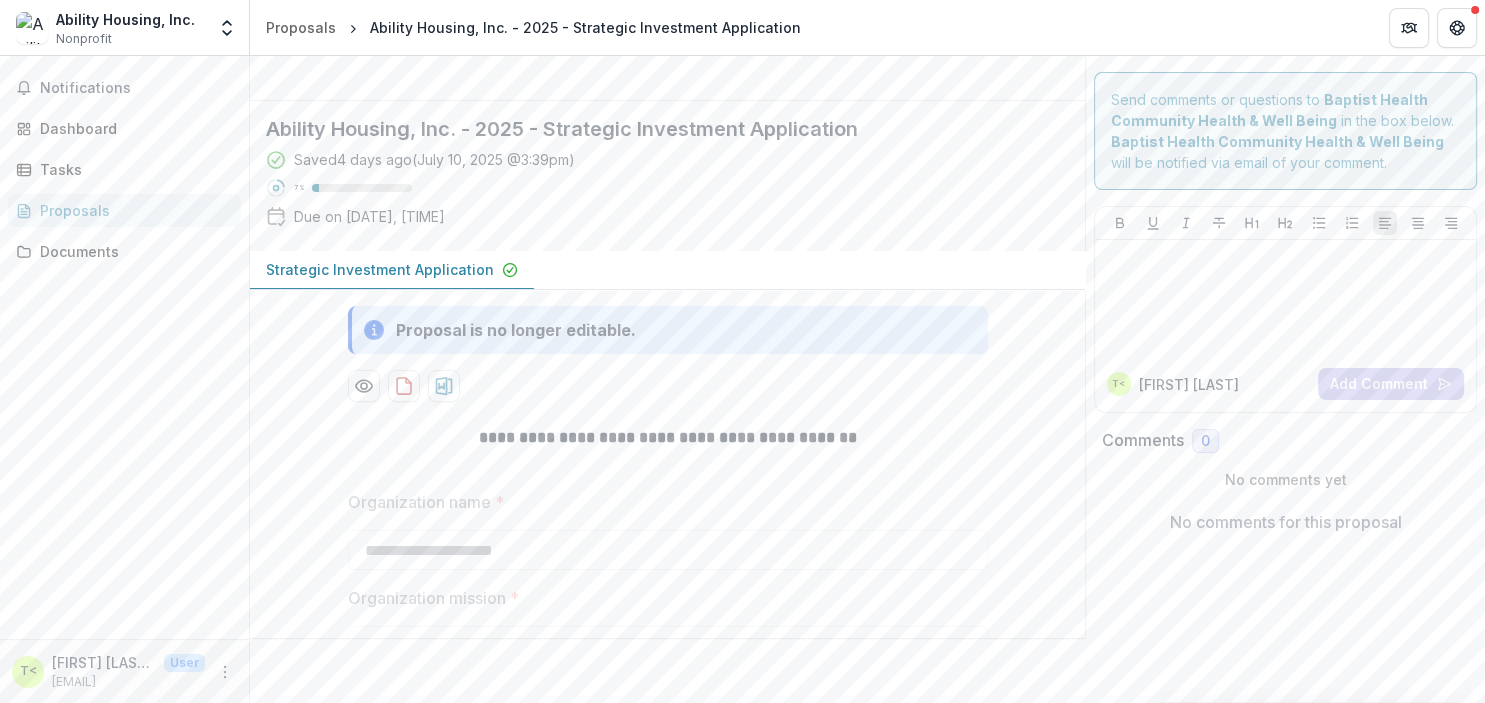 scroll, scrollTop: 0, scrollLeft: 0, axis: both 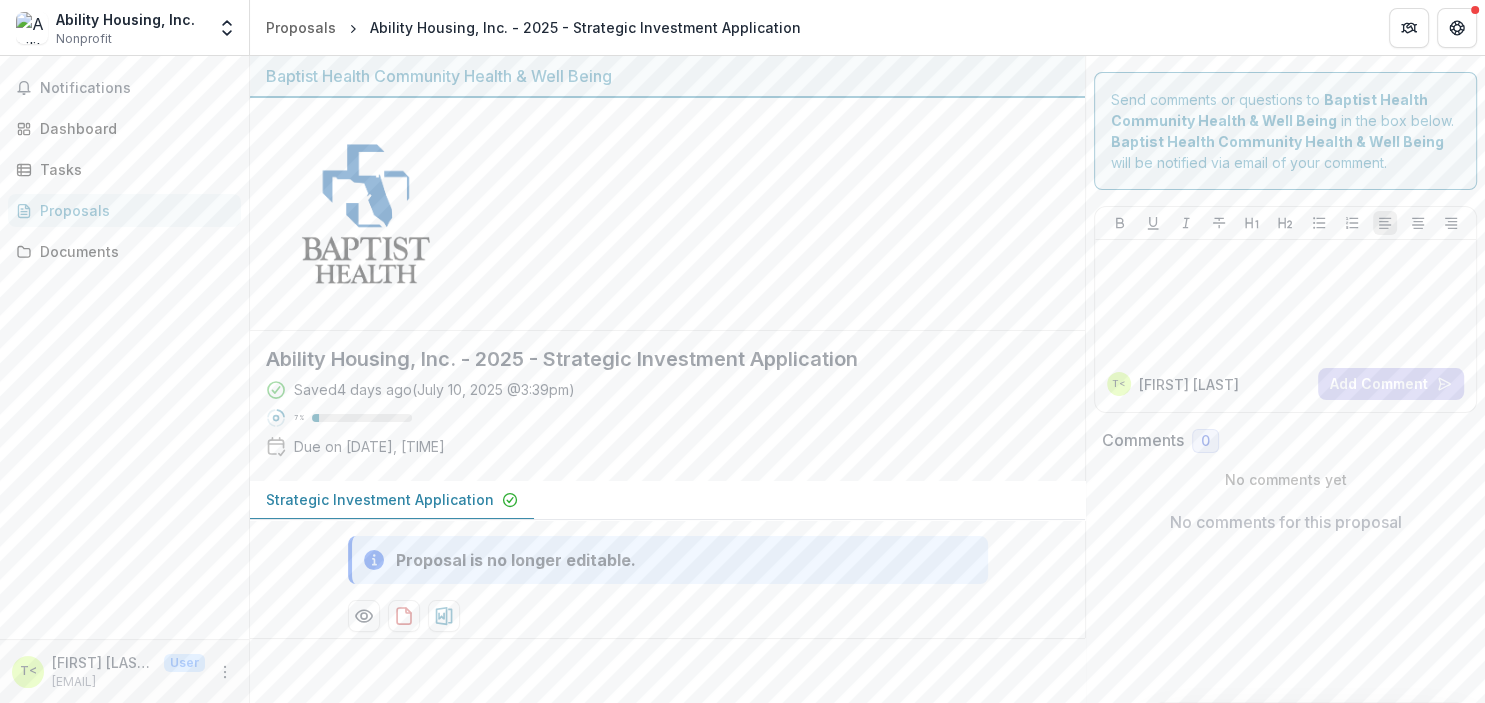 click on "Strategic Investment Application" at bounding box center (380, 499) 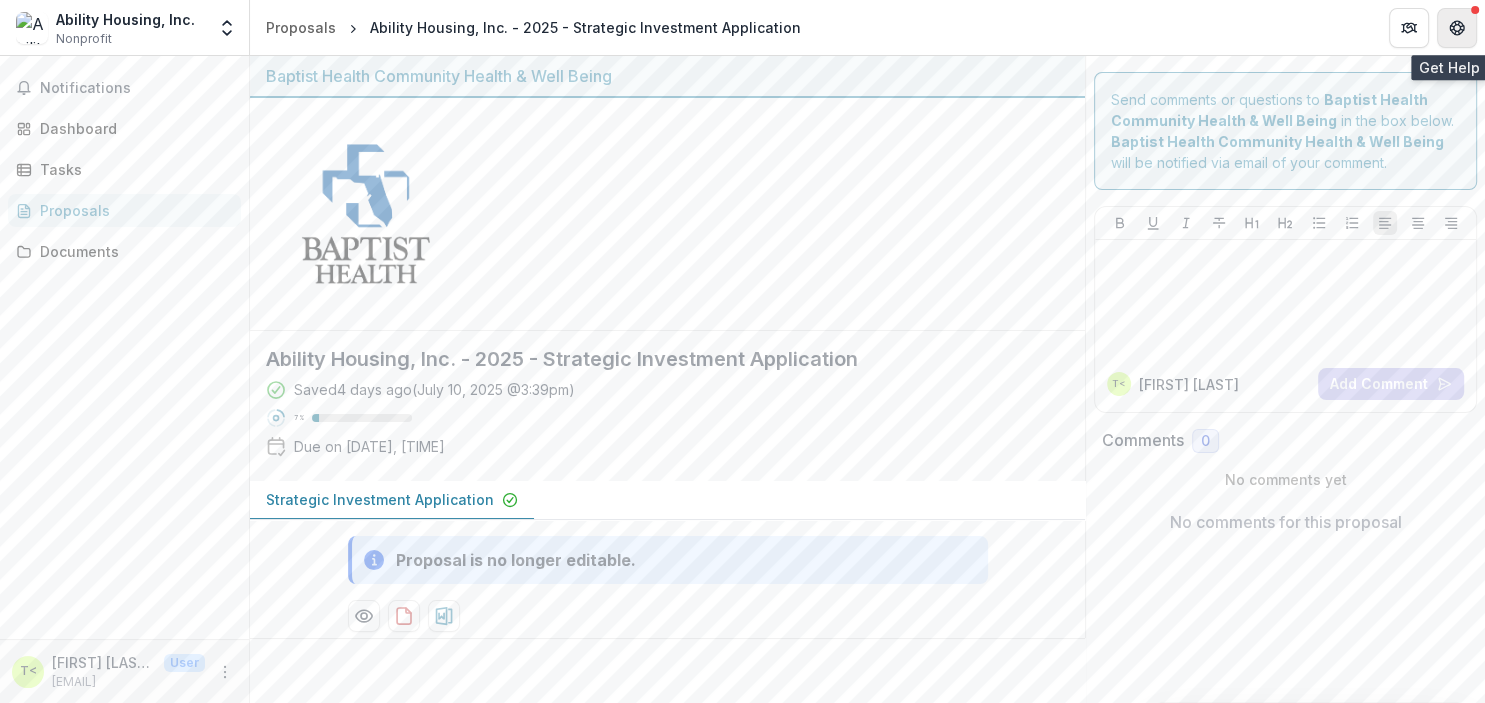 click 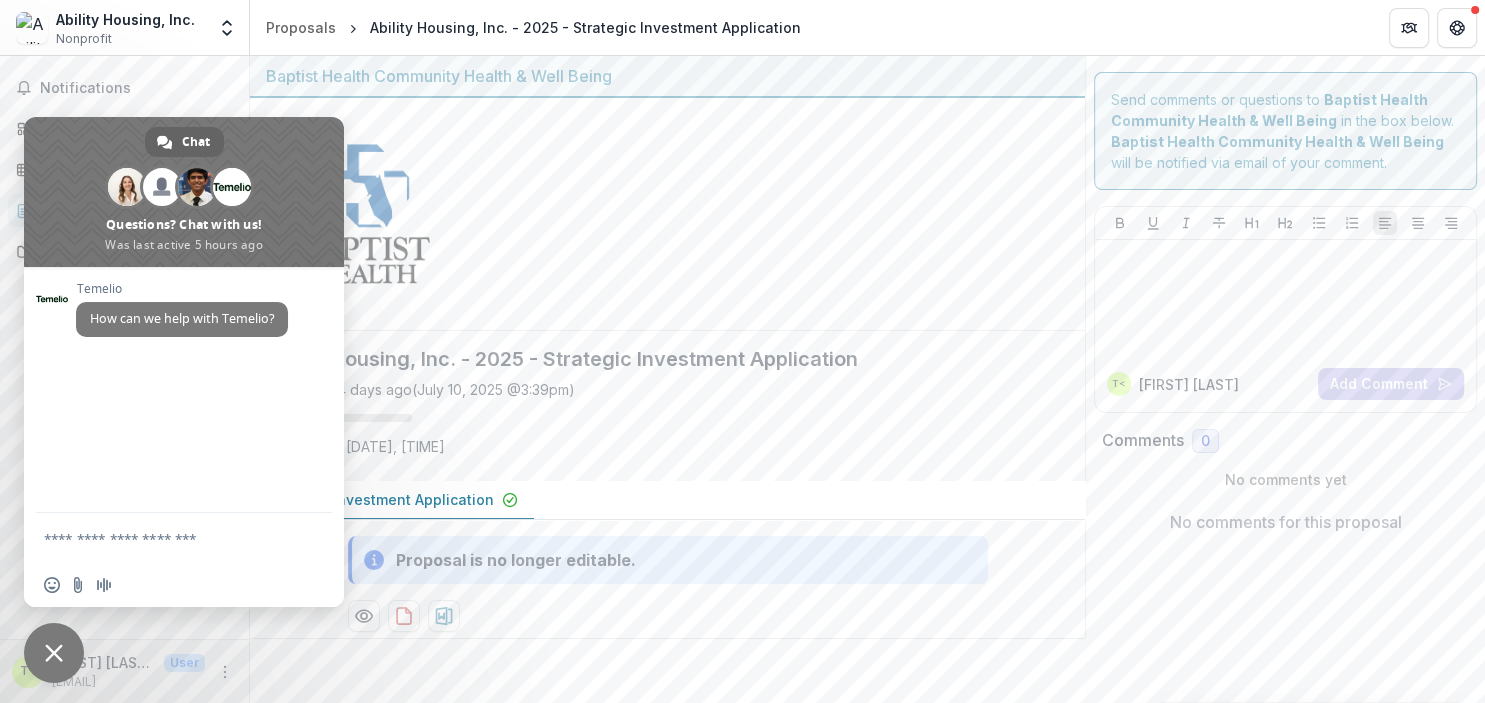 click at bounding box center (667, 214) 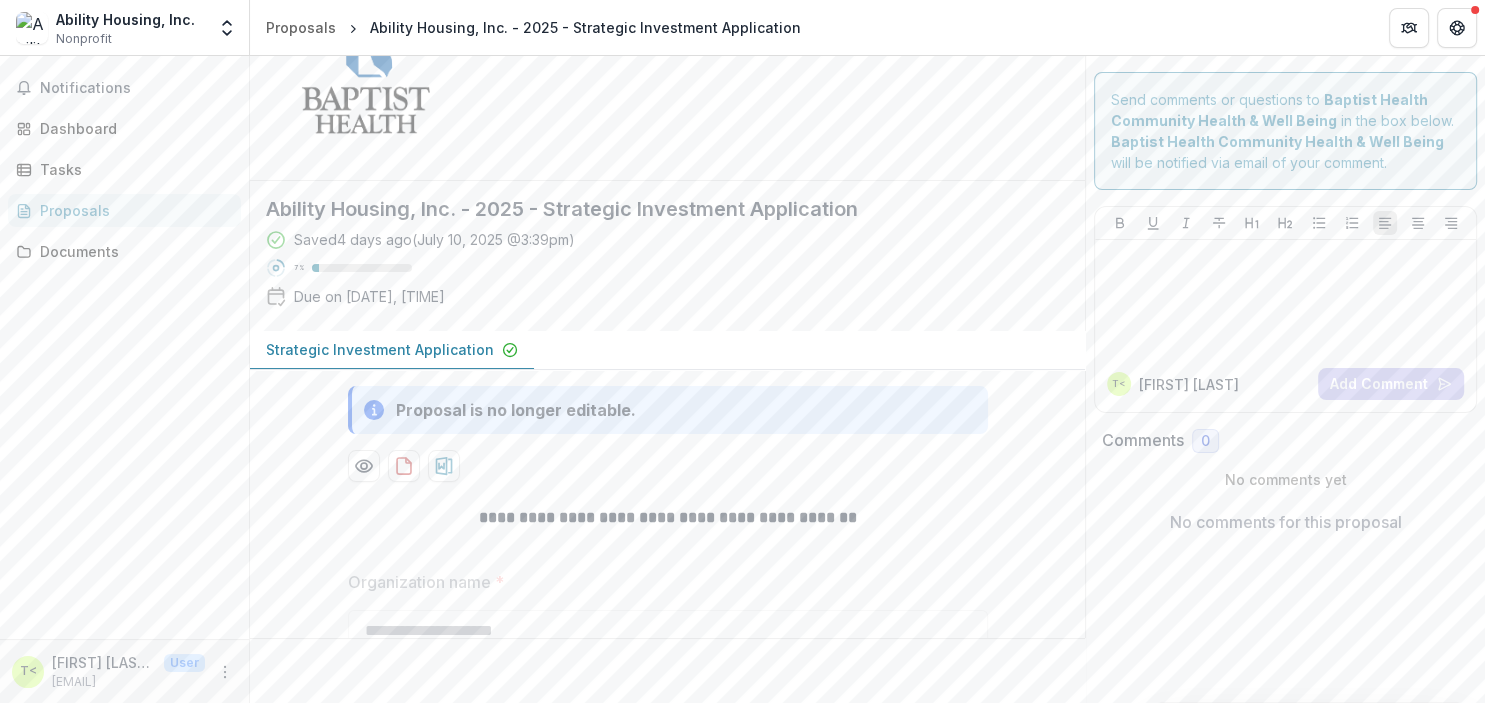 scroll, scrollTop: 0, scrollLeft: 0, axis: both 